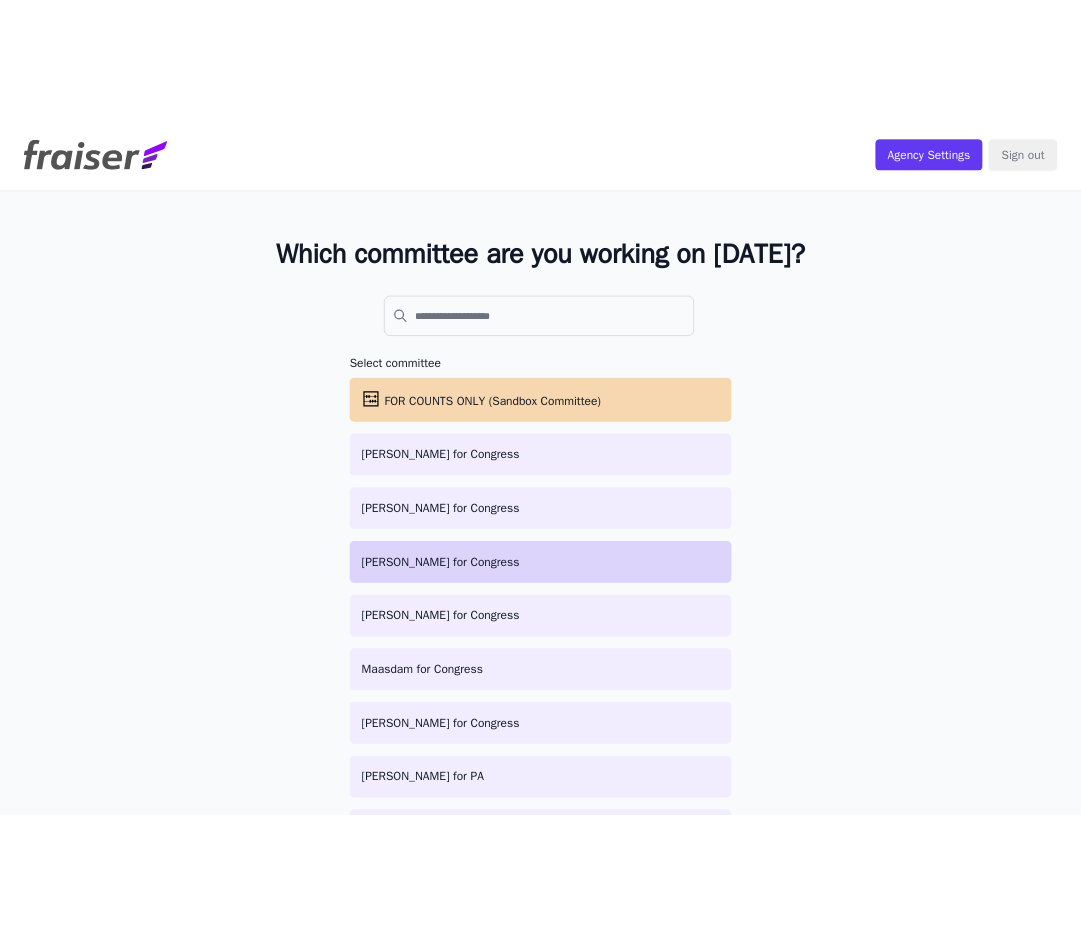 scroll, scrollTop: 0, scrollLeft: 0, axis: both 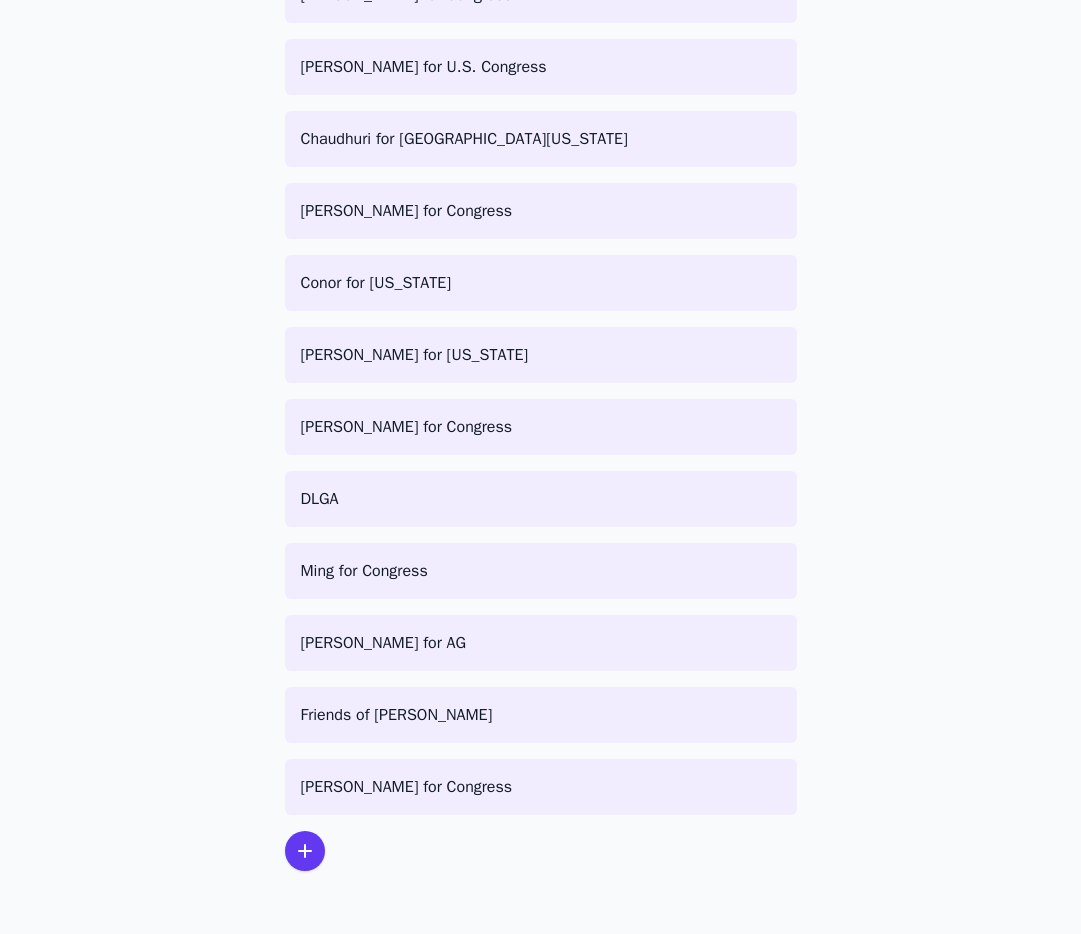 click 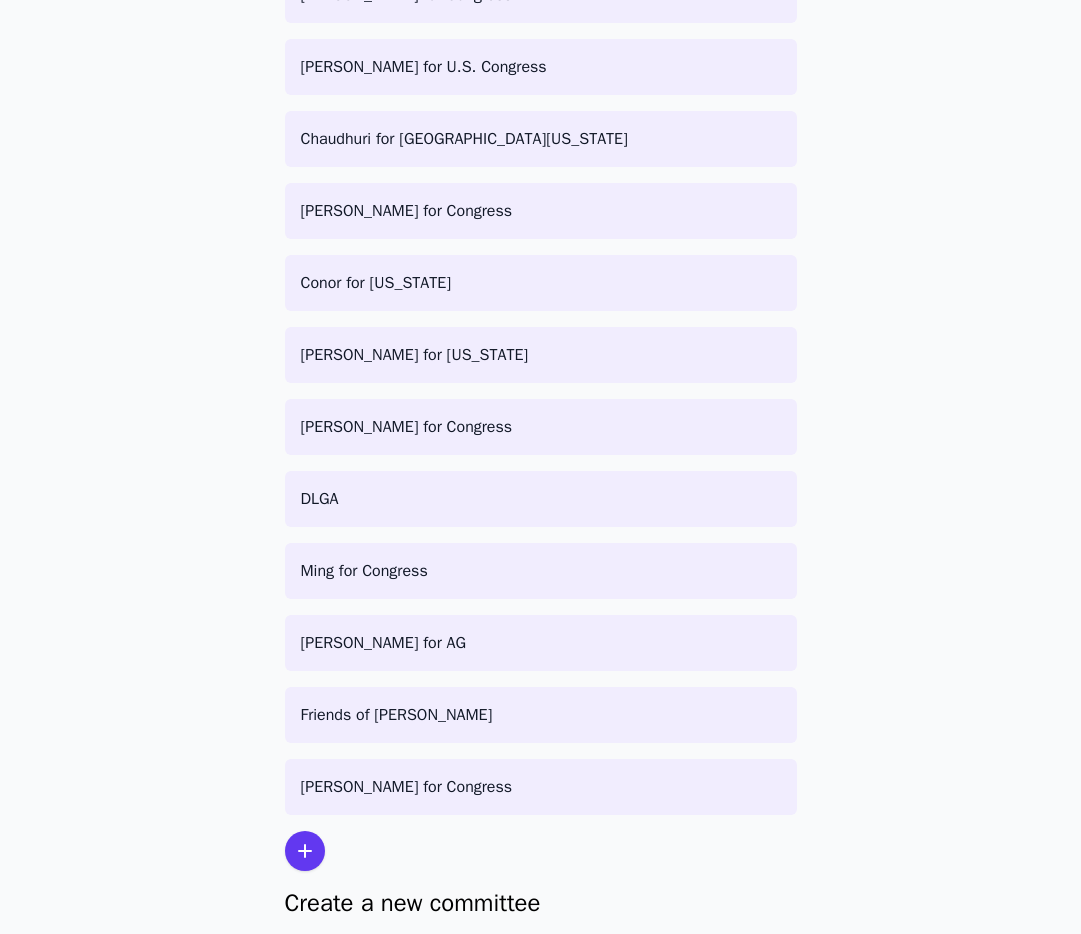 scroll, scrollTop: 3963, scrollLeft: 0, axis: vertical 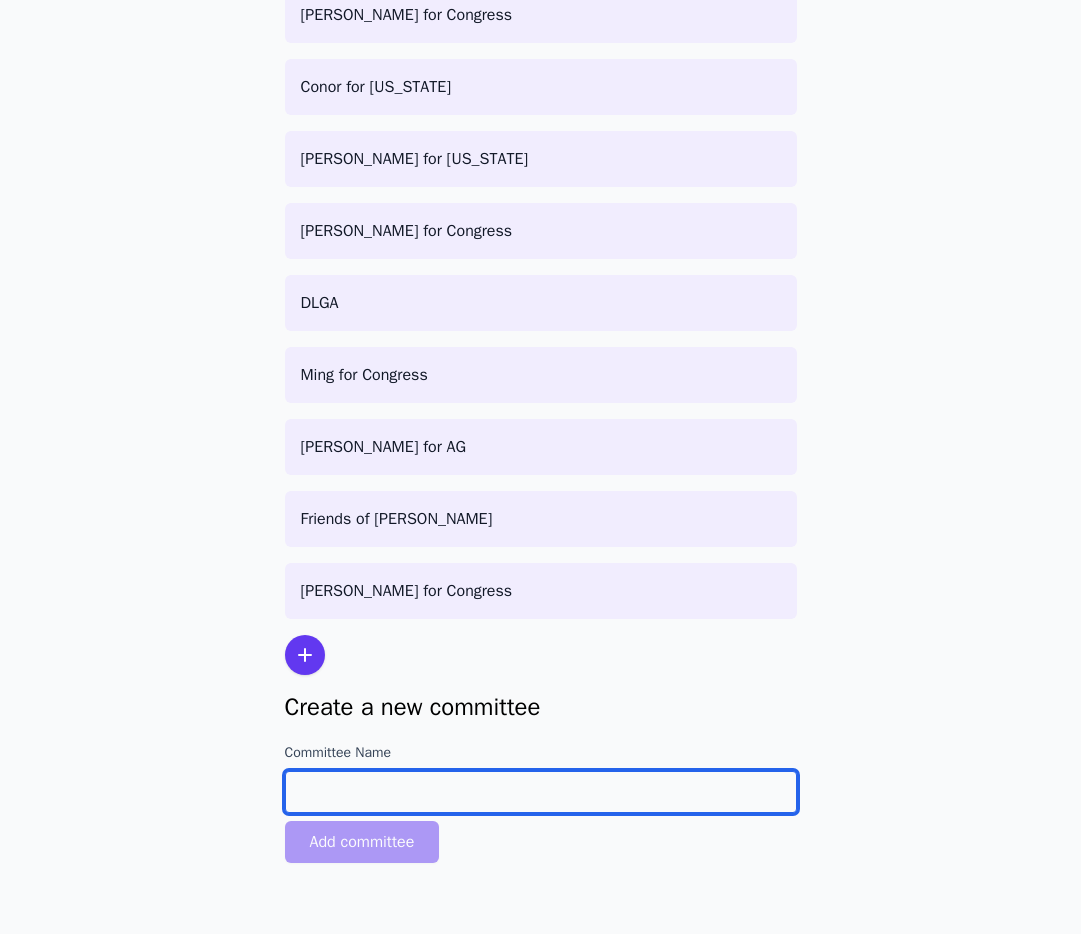 click on "Committee Name" at bounding box center [541, 792] 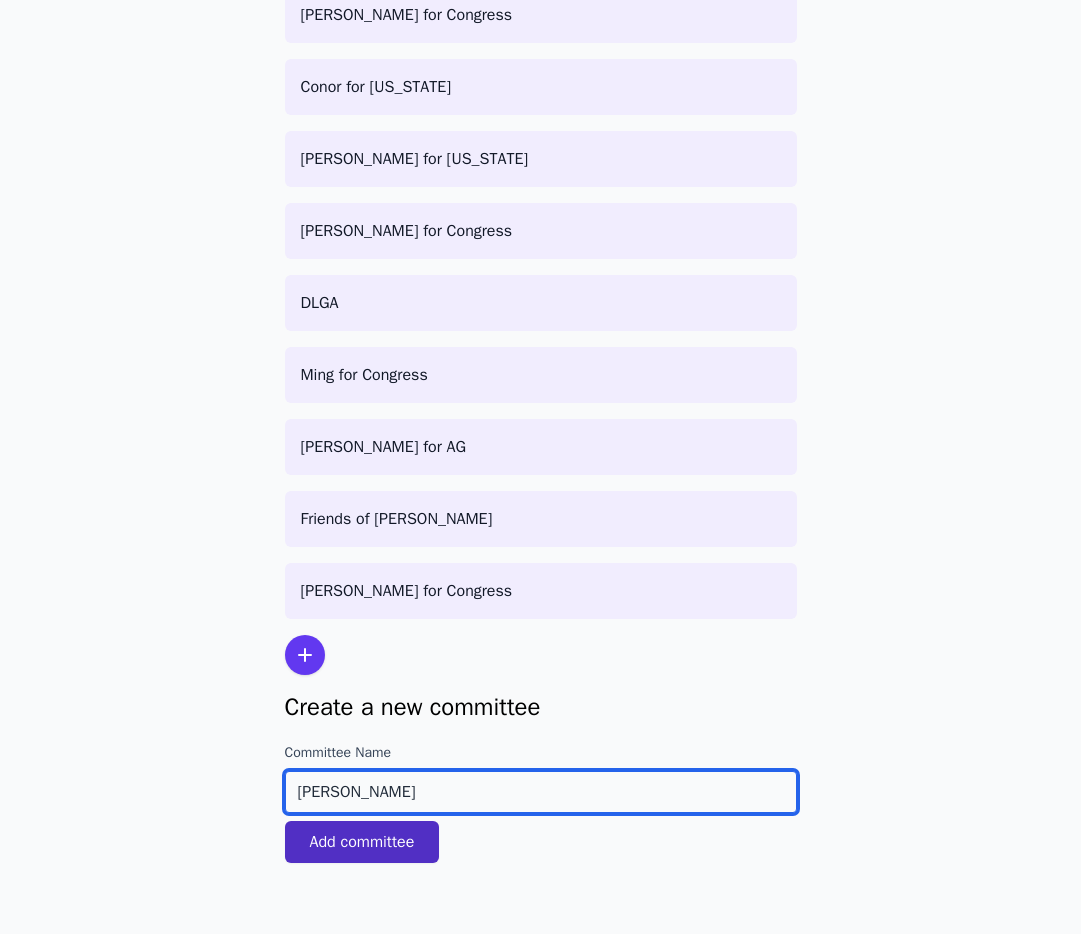 type on "[PERSON_NAME]" 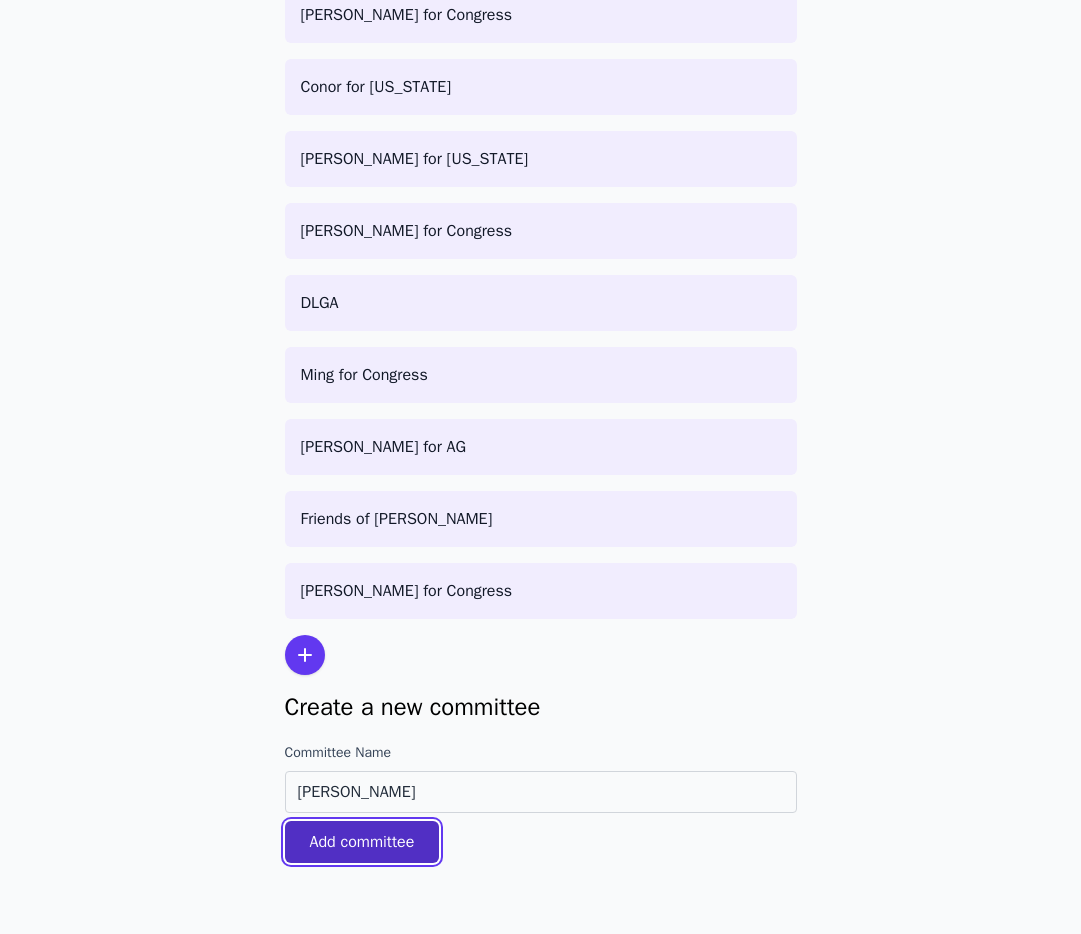 click on "Add committee" at bounding box center (362, 842) 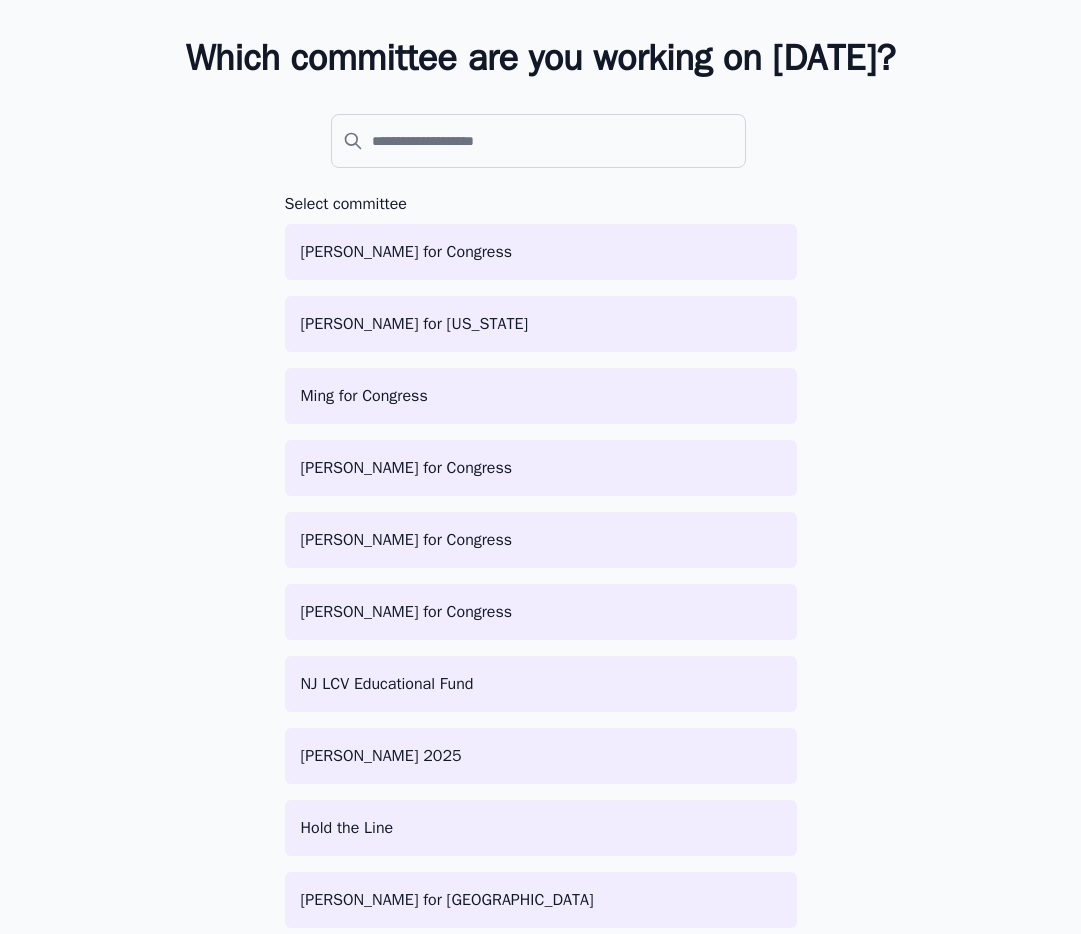 scroll, scrollTop: 193, scrollLeft: 0, axis: vertical 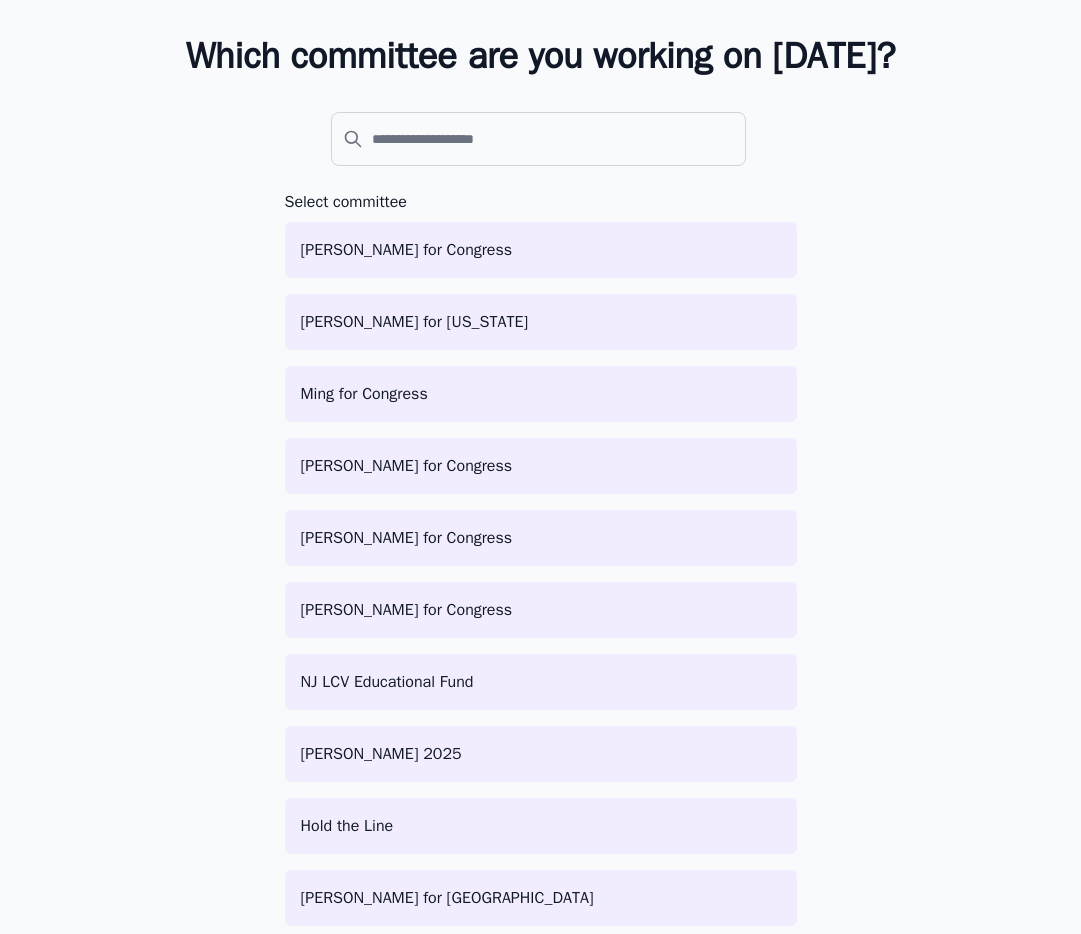 click on "Which committee are you working on today?       Select committee   James Osyf for Congress   Peggy Flanagan for Minnesota   Ming for Congress   Mike Cortese for Congress   Gabe Vasquez for Congress   Michael B. Moore for Congress   NJ LCV Educational Fund   Mark Levine 2025   Hold the Line   Cait Conley for NY   Earthjustice   Forward Majority   Leslie Mehta for Congress   Jirair Ratevosian for Congress   Busse for Montana   Danny Avula for Mayor   Lora Cubbage for NC Supreme Court   Marcus for Georgia   Vallejo for Congress   Denton for Congress   Conor for Arizona   Aaron Rouse for LG   DLGA   Crosswell for Congress   Adrienne for the People   Michelle Maldonado for U.S. Congress   Riker for Congress   Latimer for NY   Darren McCauley   Austin Davis for Lieutenant Governor   Rebecca Bennett for Congress   Friends of Andrea Campbell   Juan for Maryland   Delgado for New York   Reynoso BK   Prosperity Rising   Roath for Congress   Garrett for NC   Wisconsin Democratic Party   Karen McDonald for Michigan" at bounding box center (540, 2309) 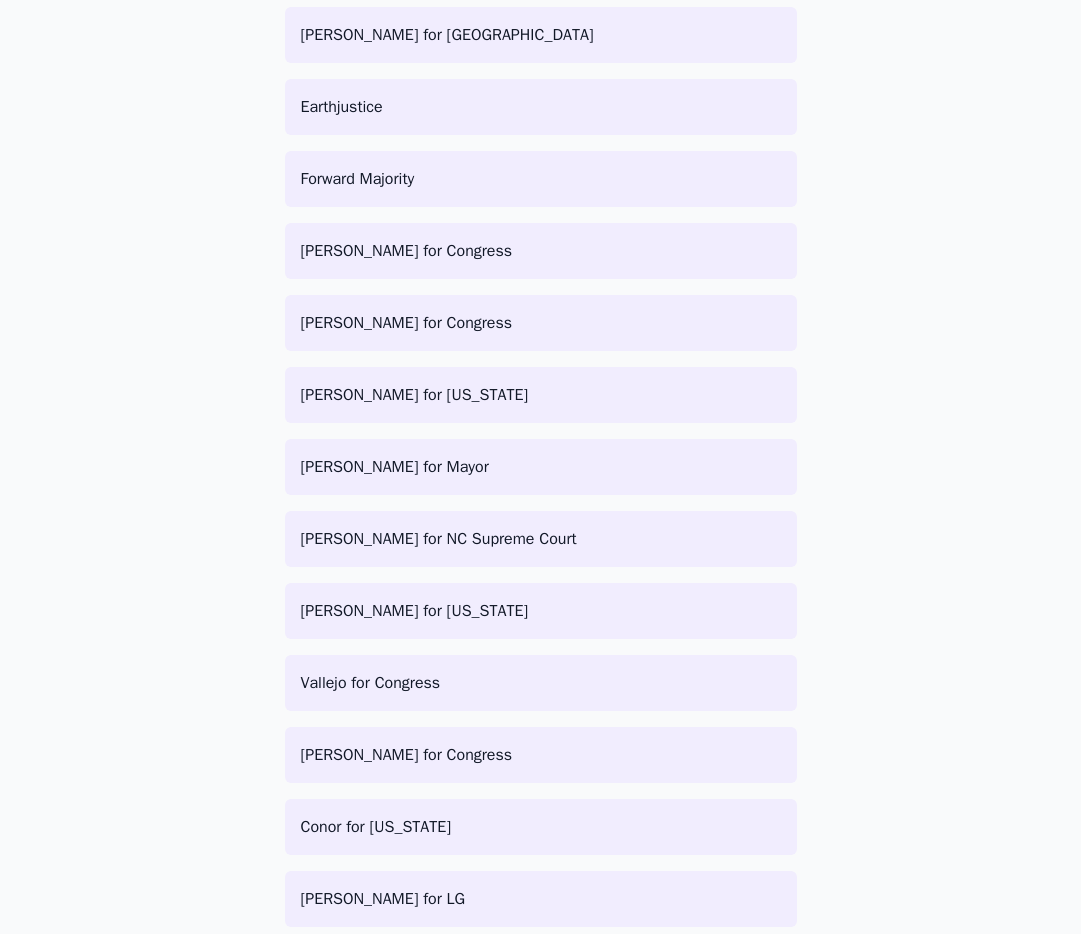 scroll, scrollTop: 1992, scrollLeft: 0, axis: vertical 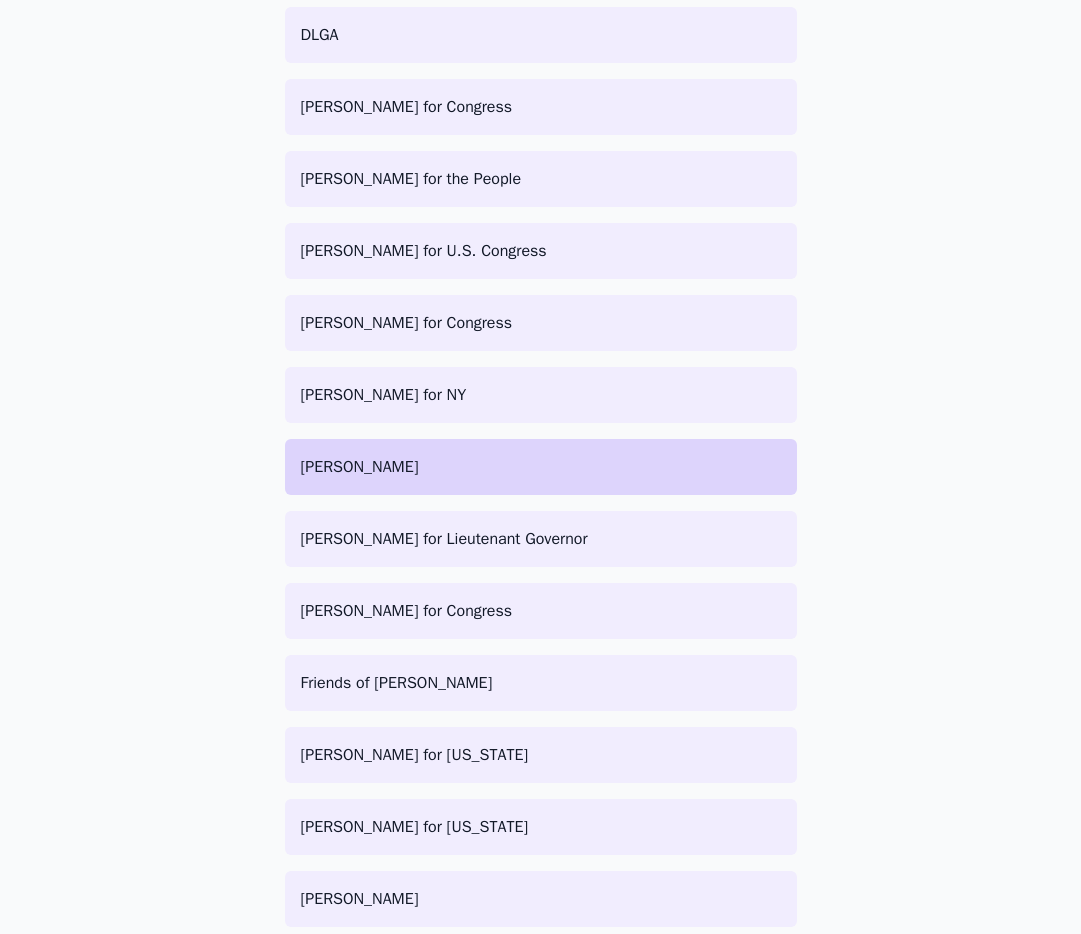 click on "[PERSON_NAME]" at bounding box center (541, 467) 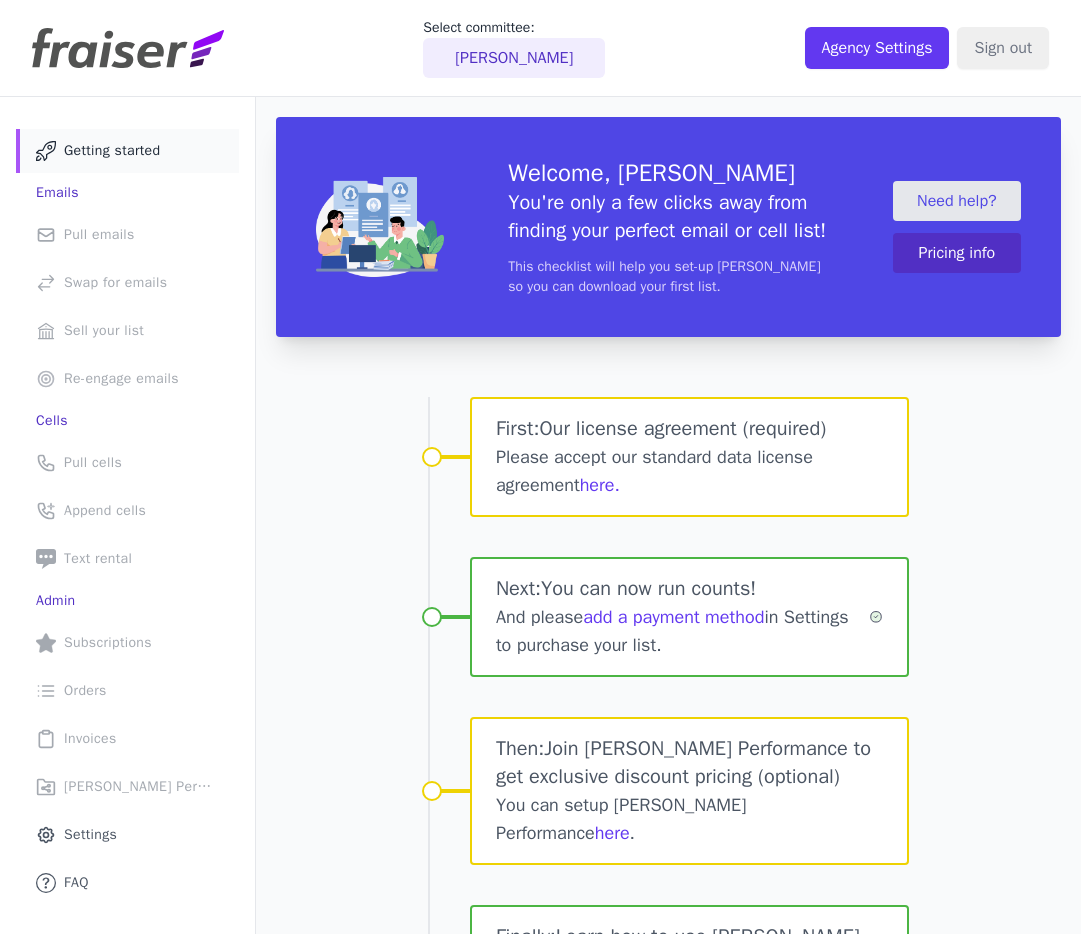 scroll, scrollTop: 0, scrollLeft: 0, axis: both 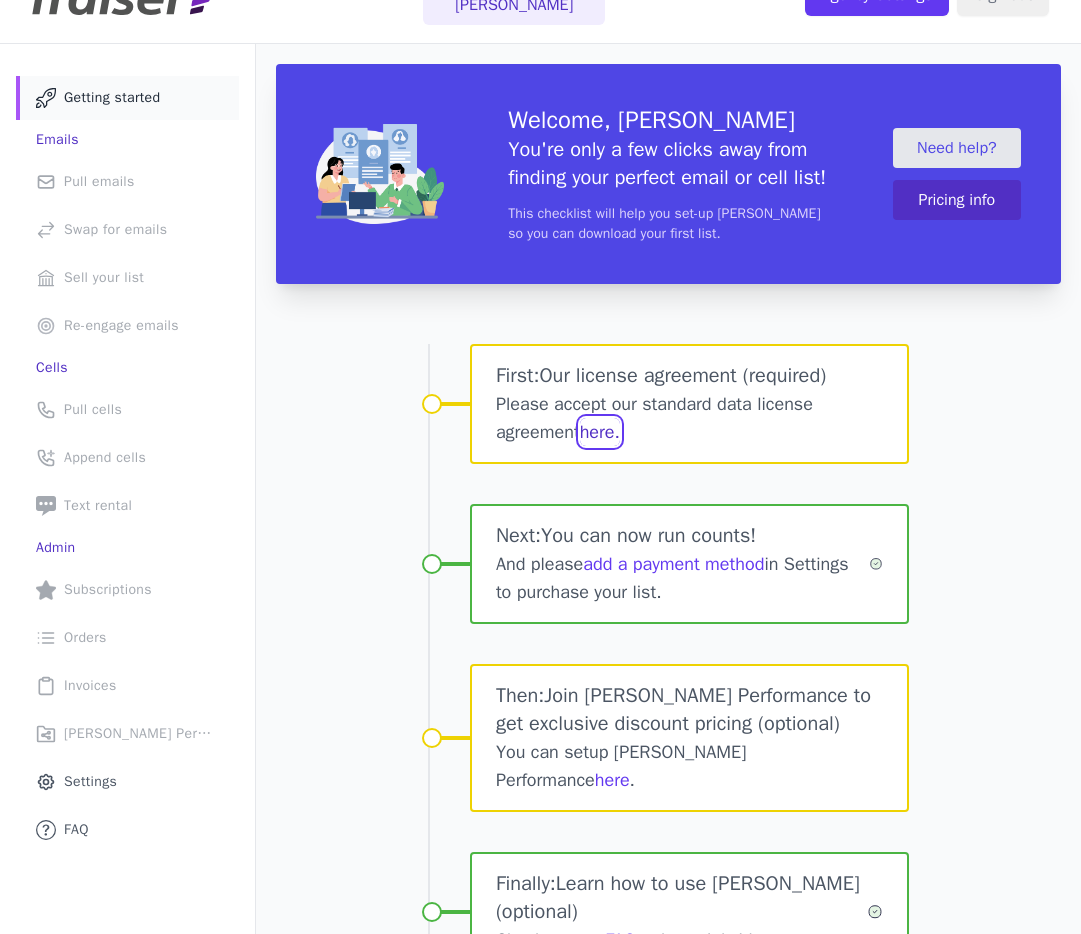 click on "here." at bounding box center (600, 432) 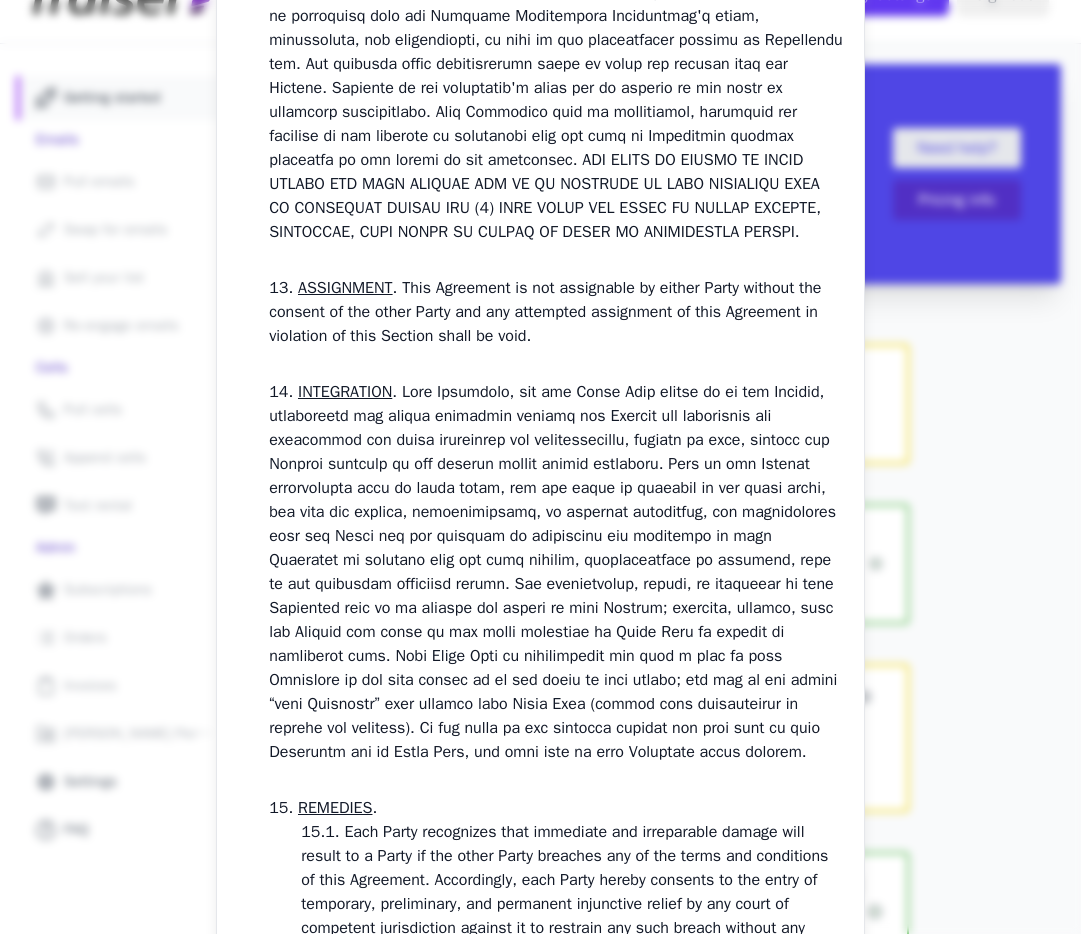 scroll, scrollTop: 6118, scrollLeft: 0, axis: vertical 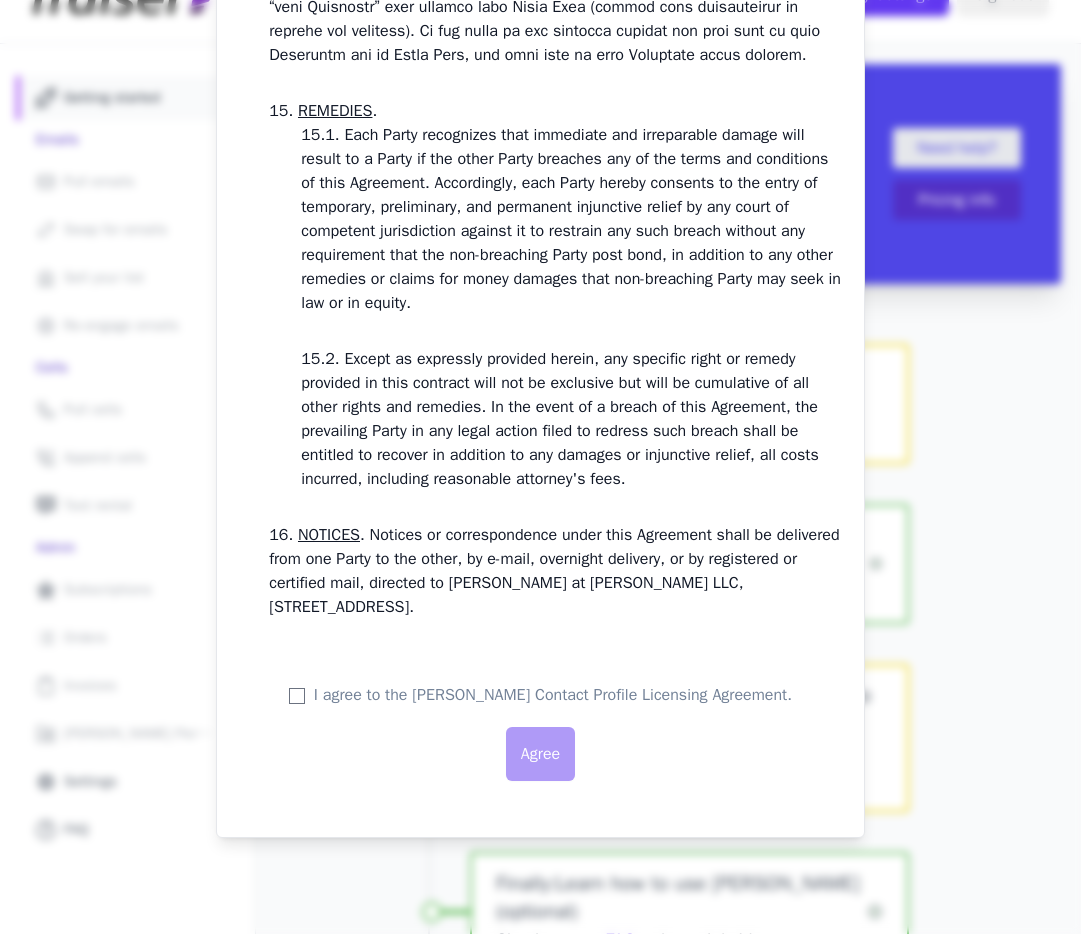 click on "I agree to the Fraiser Contact Profile Licensing Agreement.
Agree" at bounding box center [540, 738] 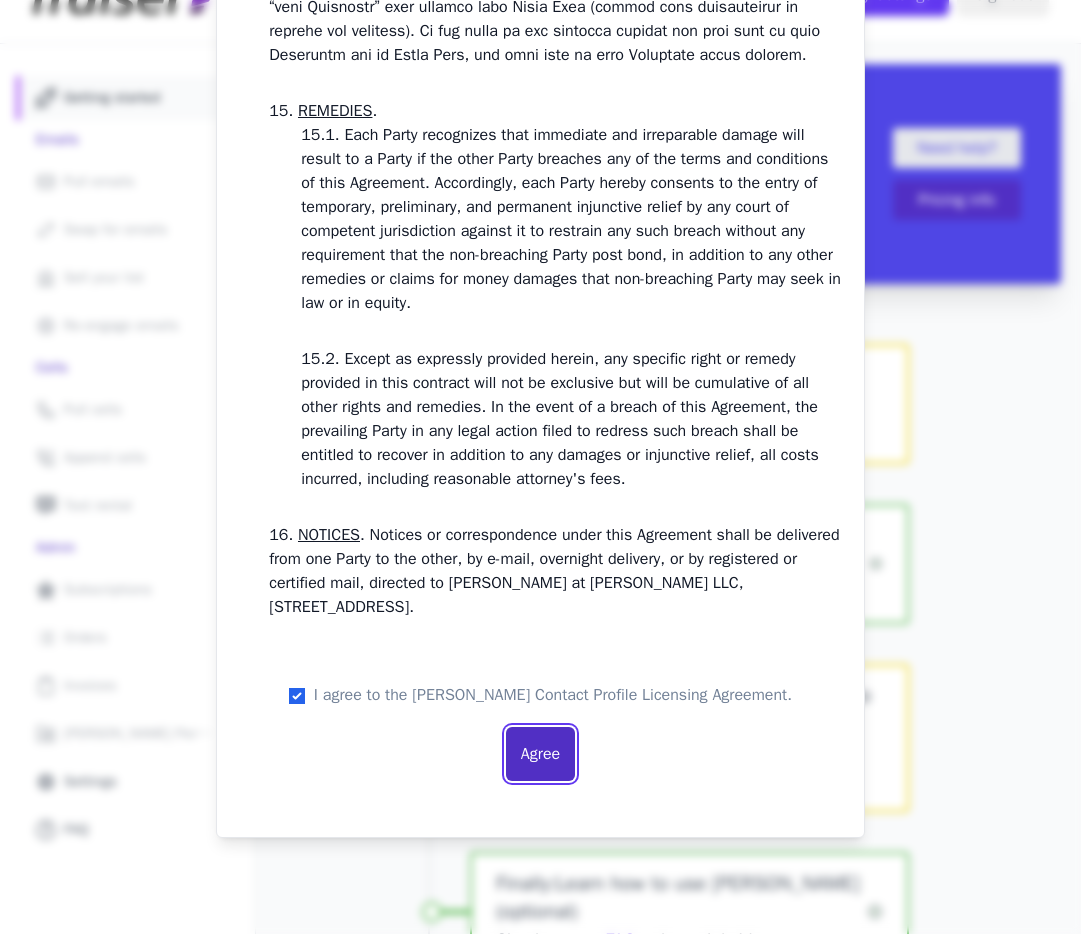 click on "Agree" at bounding box center [540, 754] 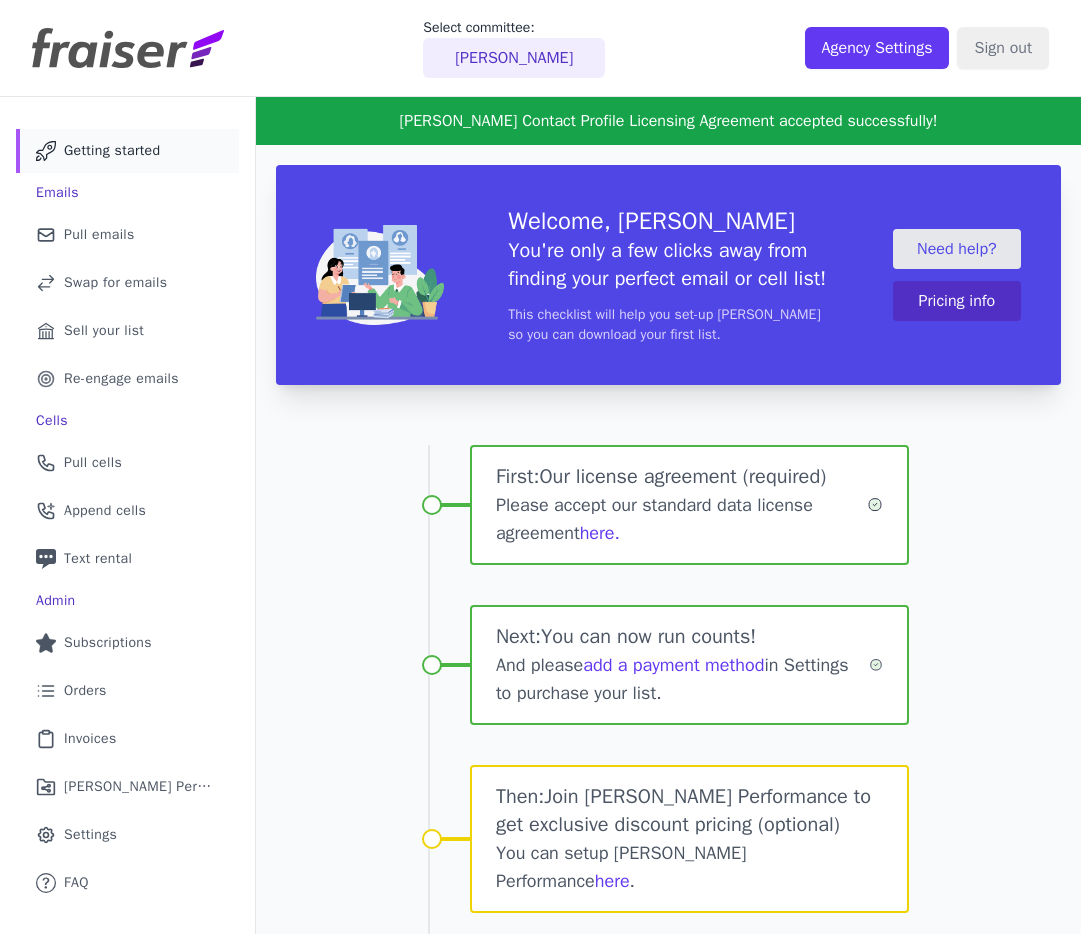 scroll, scrollTop: 0, scrollLeft: 0, axis: both 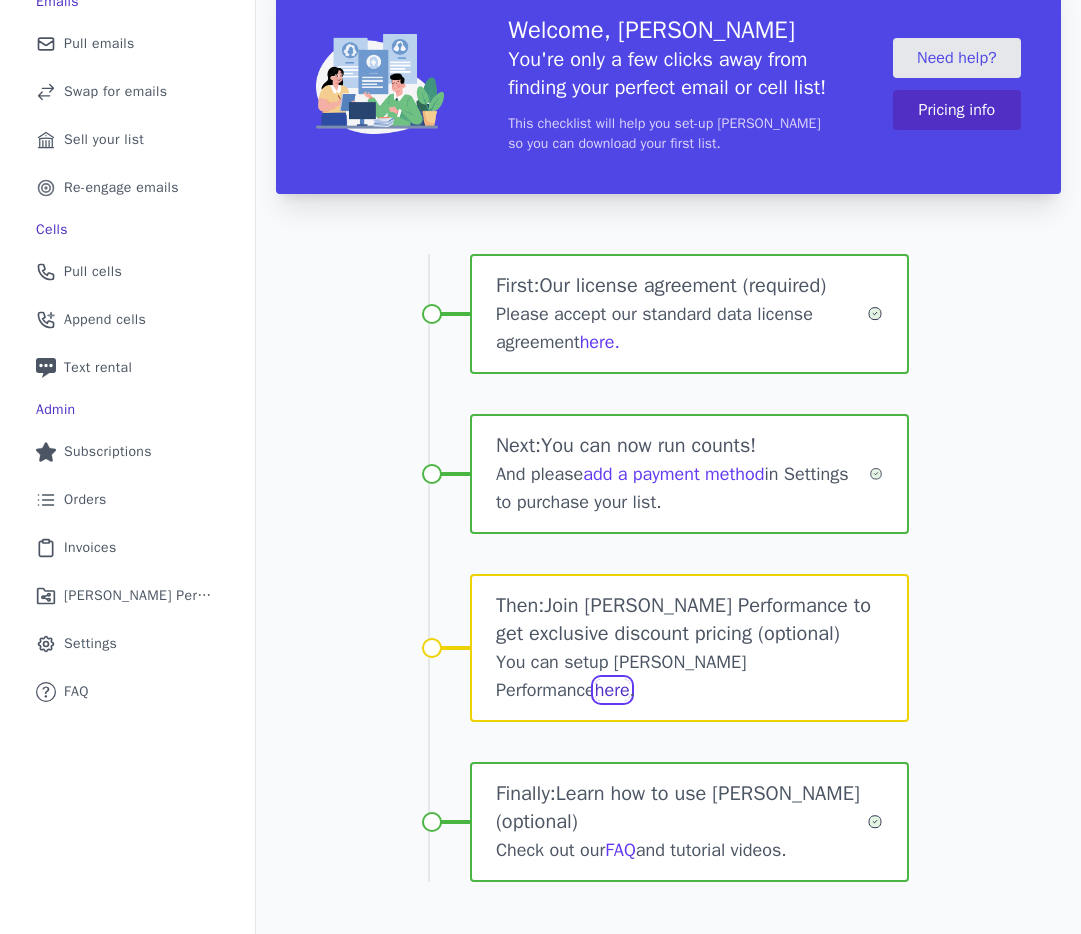 click on "here" at bounding box center (612, 690) 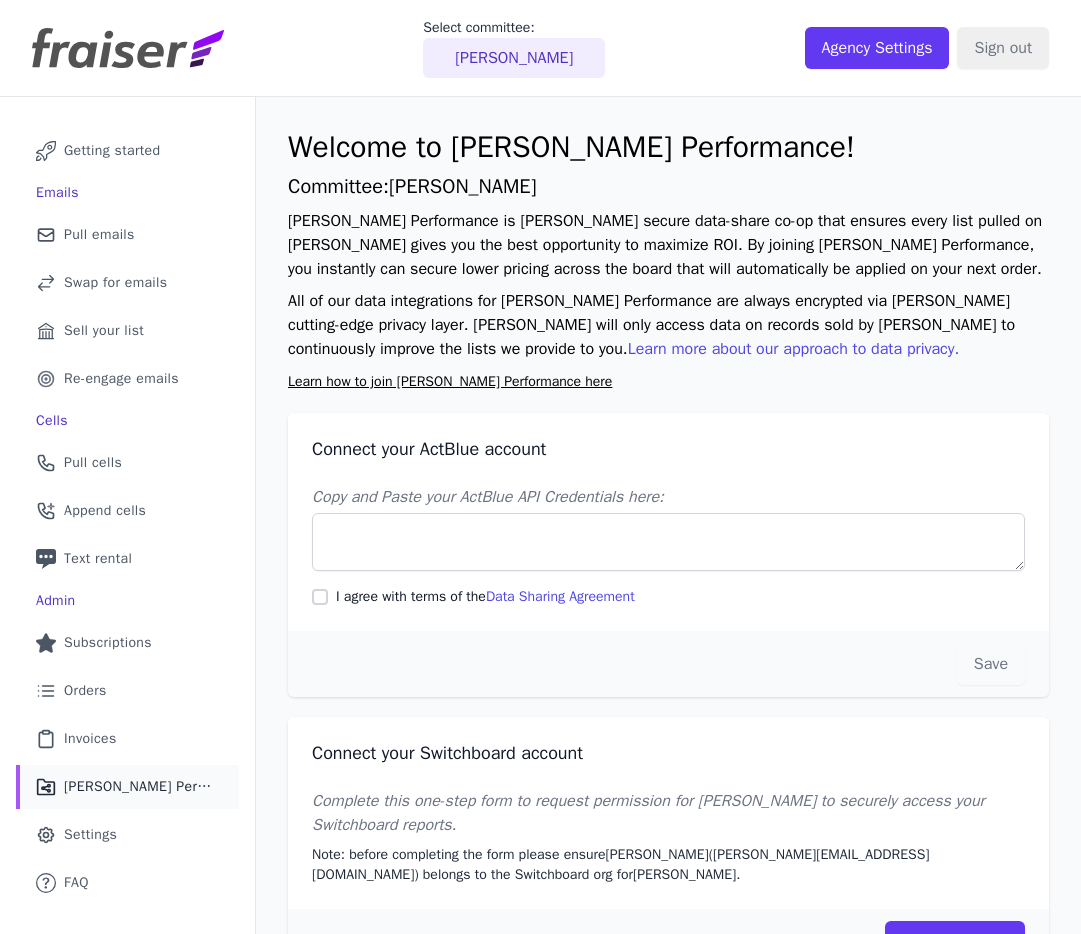 scroll, scrollTop: 0, scrollLeft: 0, axis: both 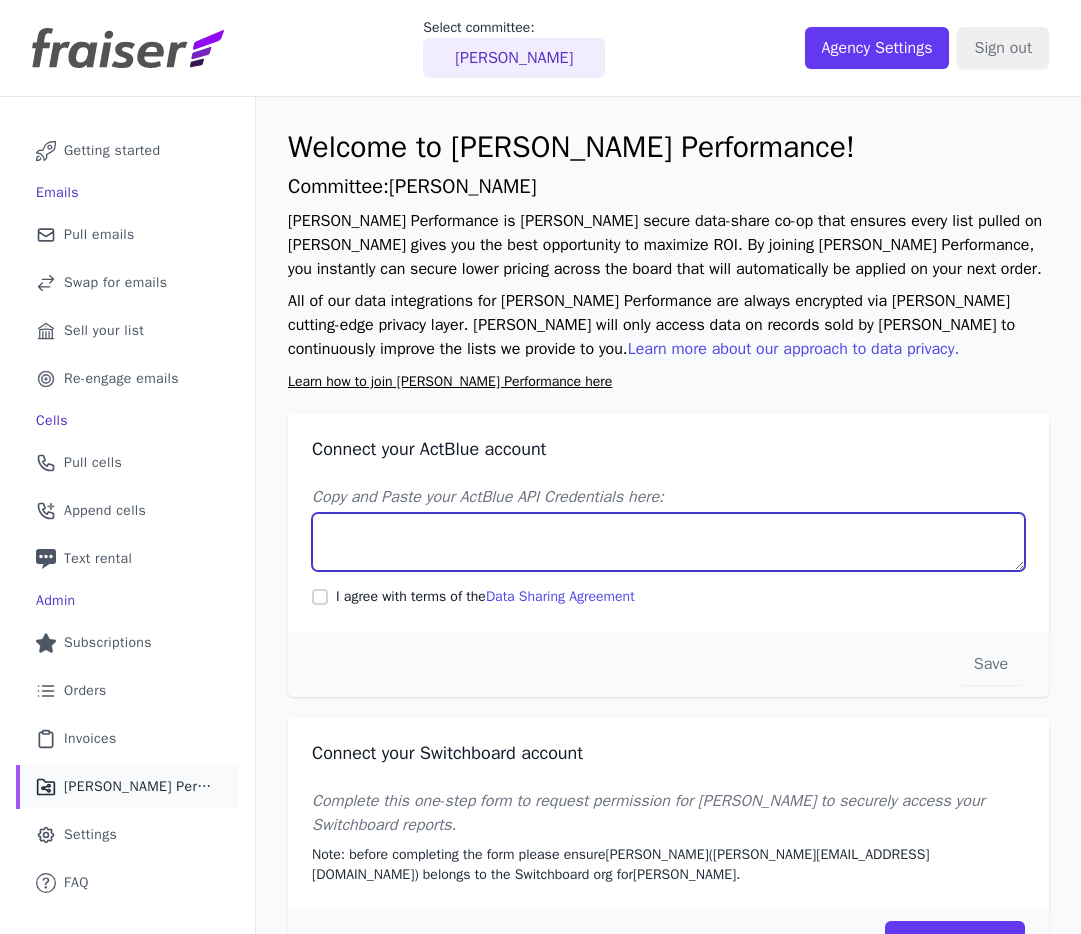 click on "Copy and Paste your ActBlue API Credentials here:" at bounding box center (668, 542) 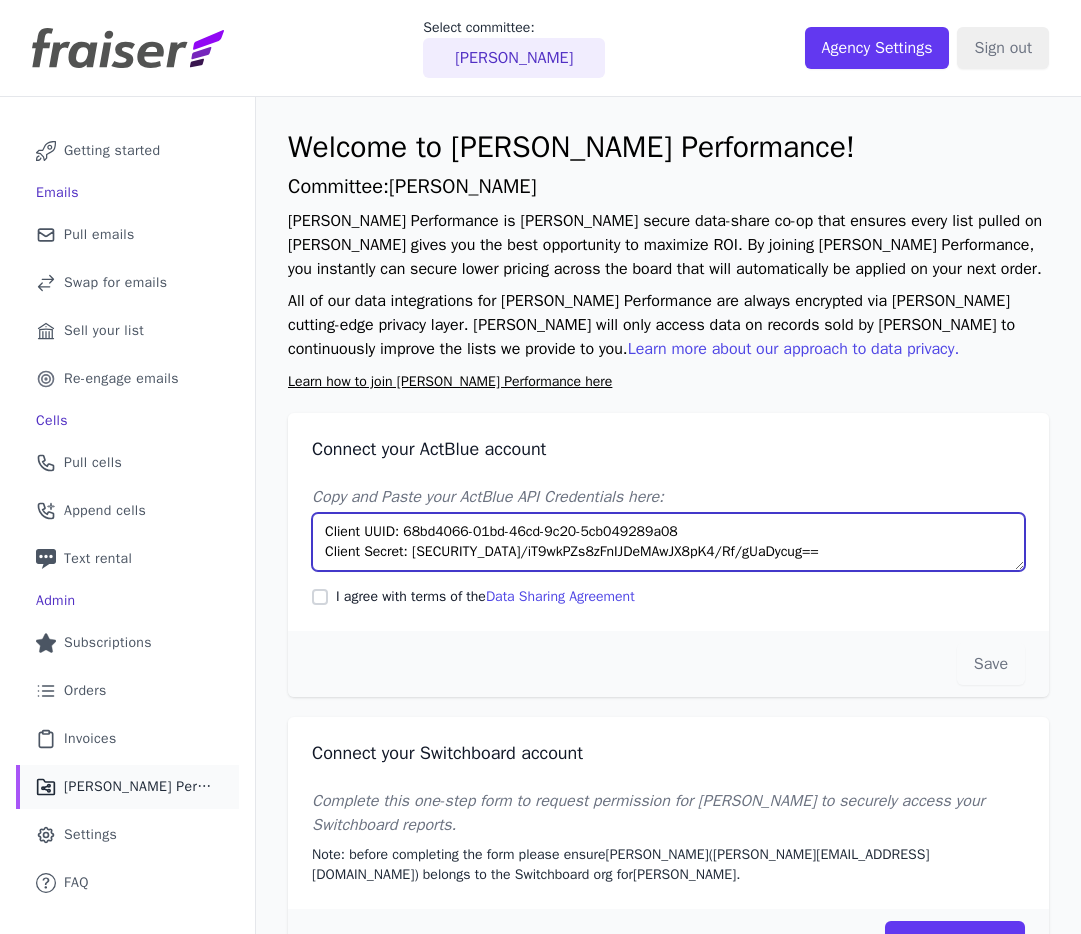 type on "Client UUID: 68bd4066-01bd-46cd-9c20-5cb049289a08
Client Secret: jLJAkcieszaeg1Xt/iT9wkPZs8zFnIJDeMAwJX8pK4/Rf/gUaDycug==" 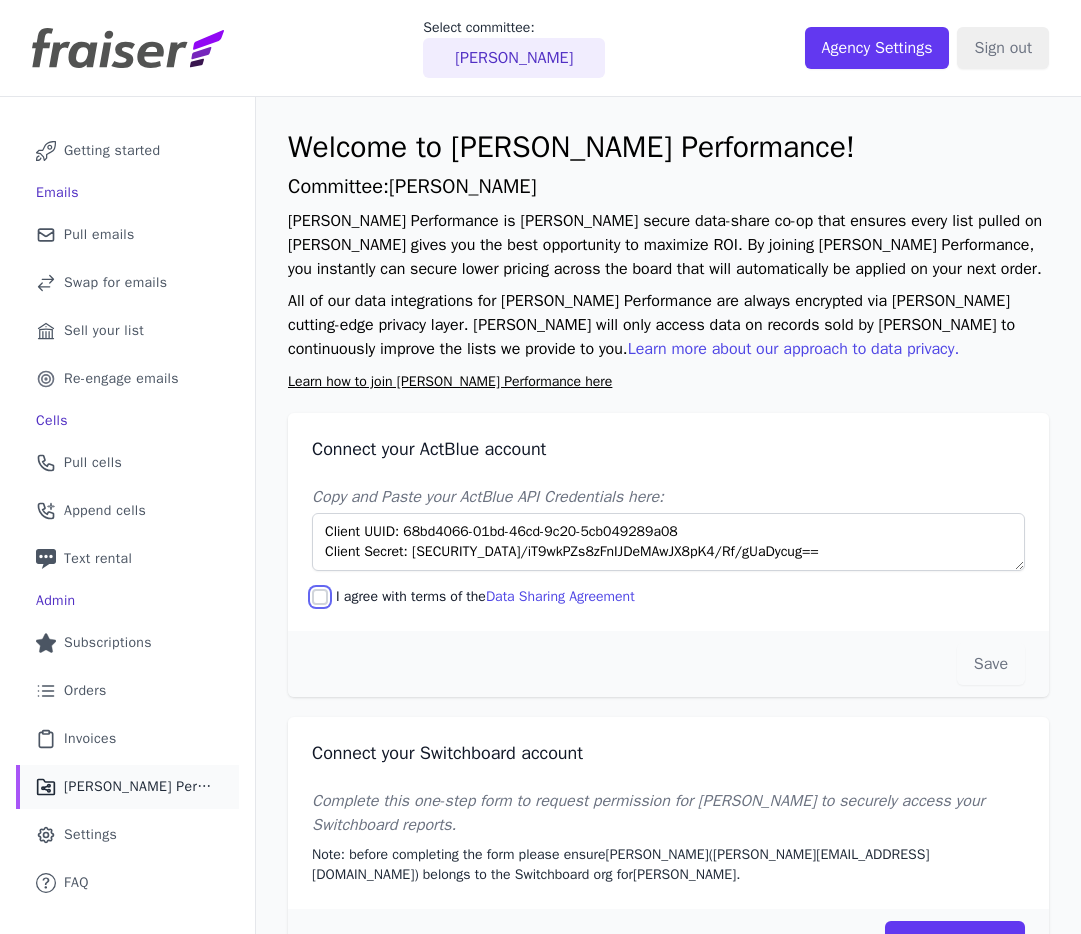 click on "I agree with terms of the  Data Sharing Agreement" at bounding box center [320, 597] 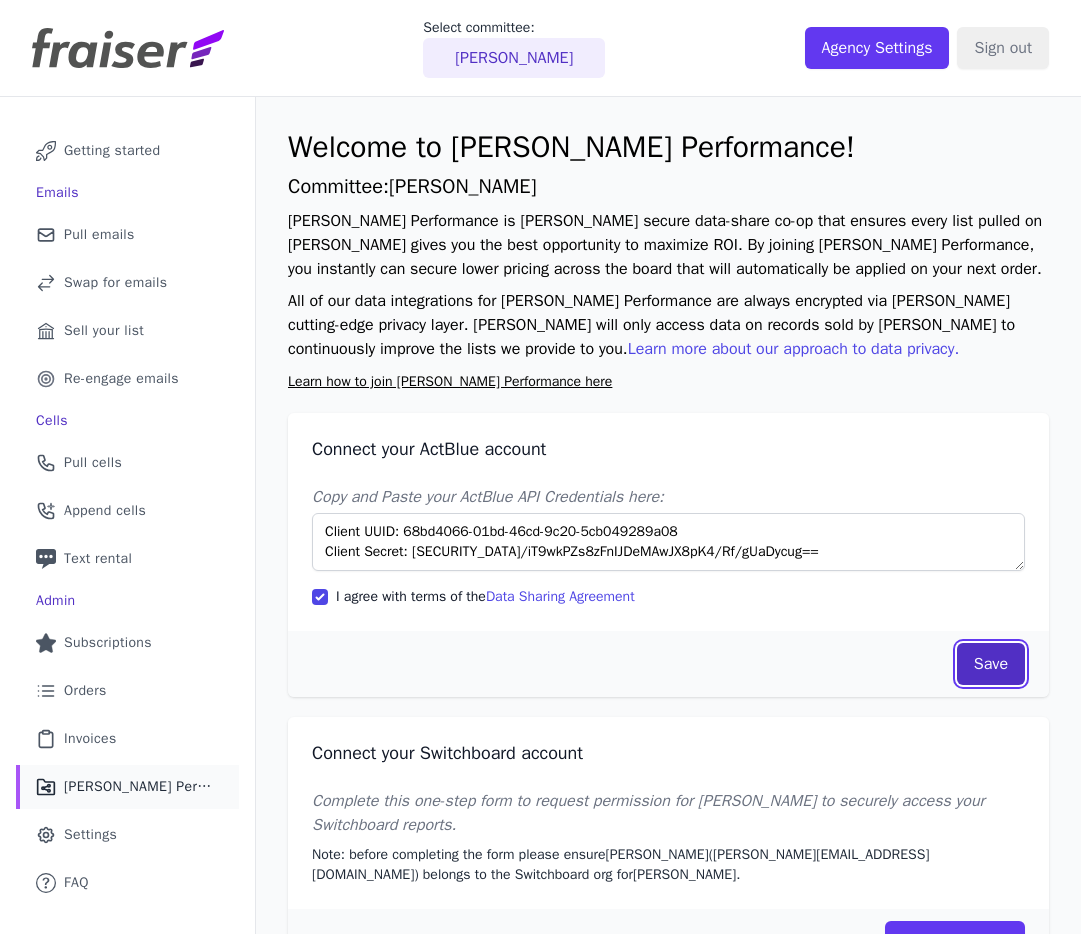 click on "Save" at bounding box center [991, 664] 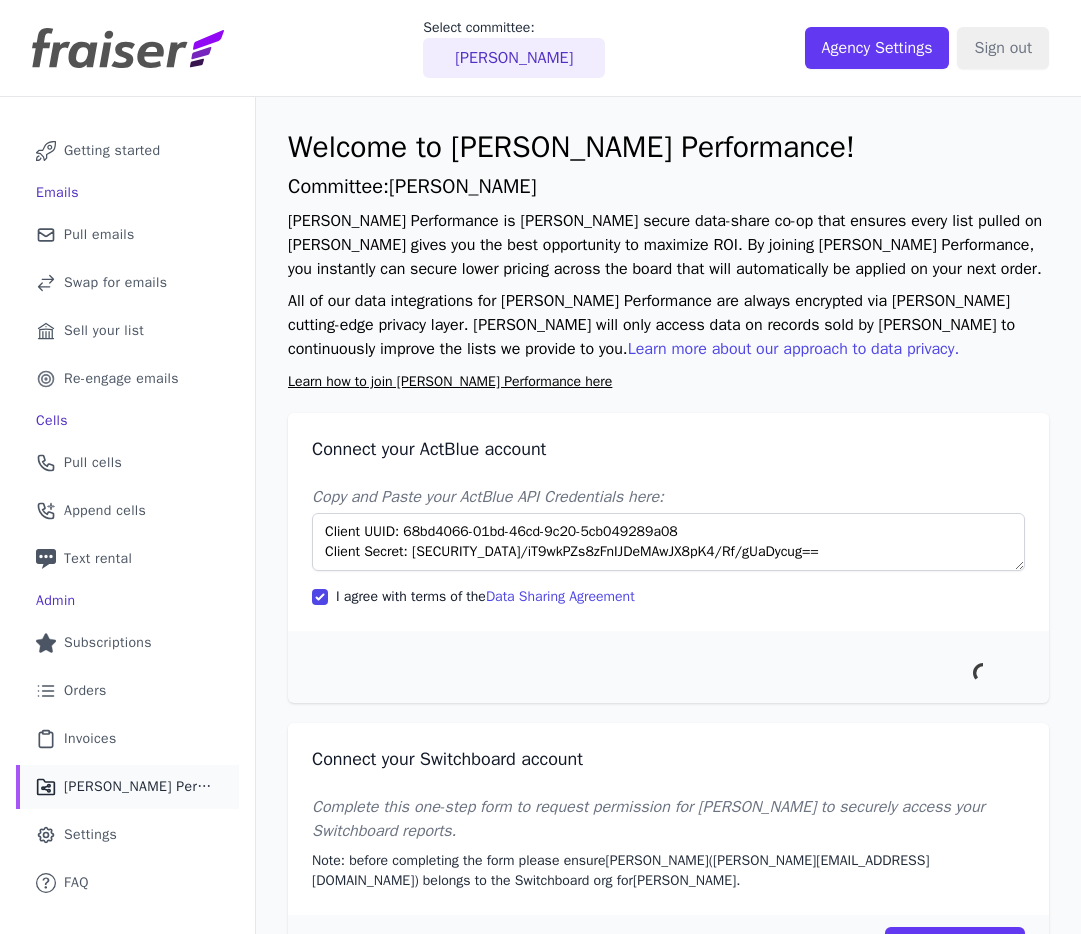 scroll, scrollTop: 97, scrollLeft: 0, axis: vertical 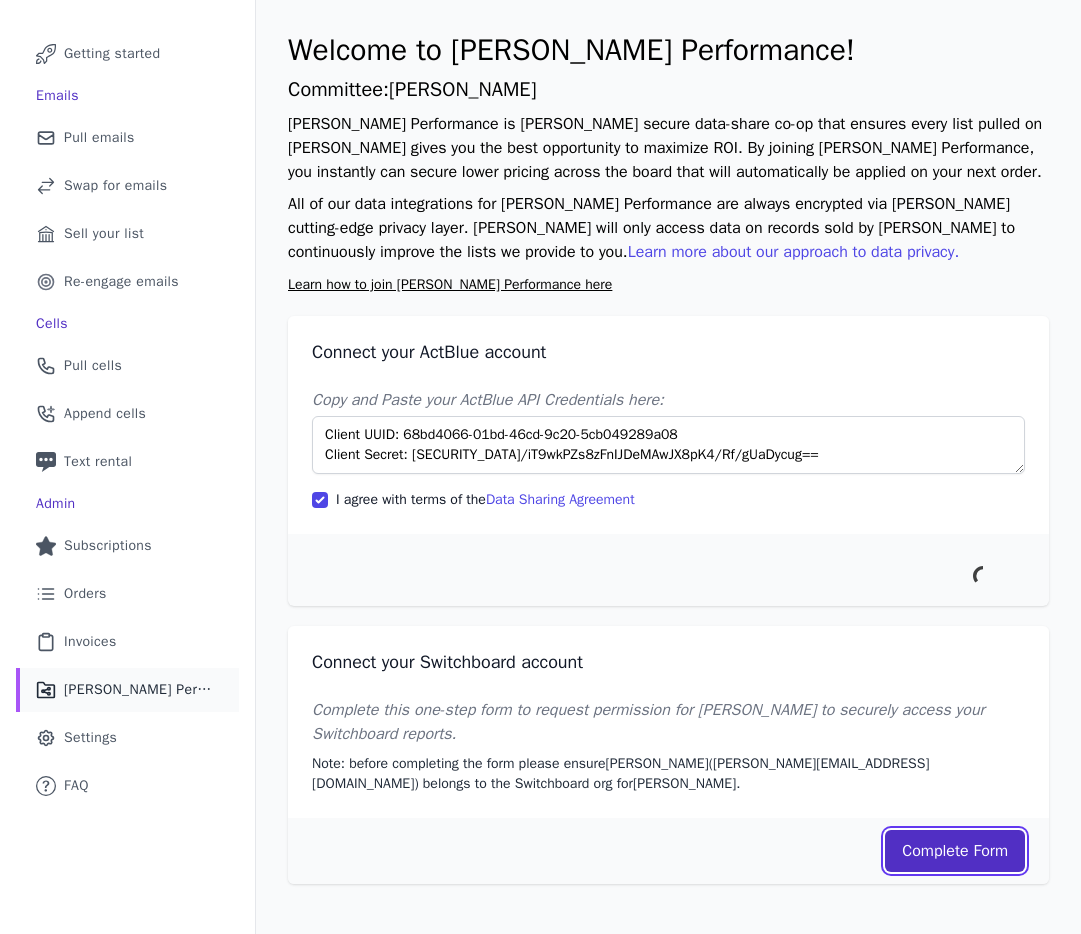 click on "Complete Form" at bounding box center [955, 851] 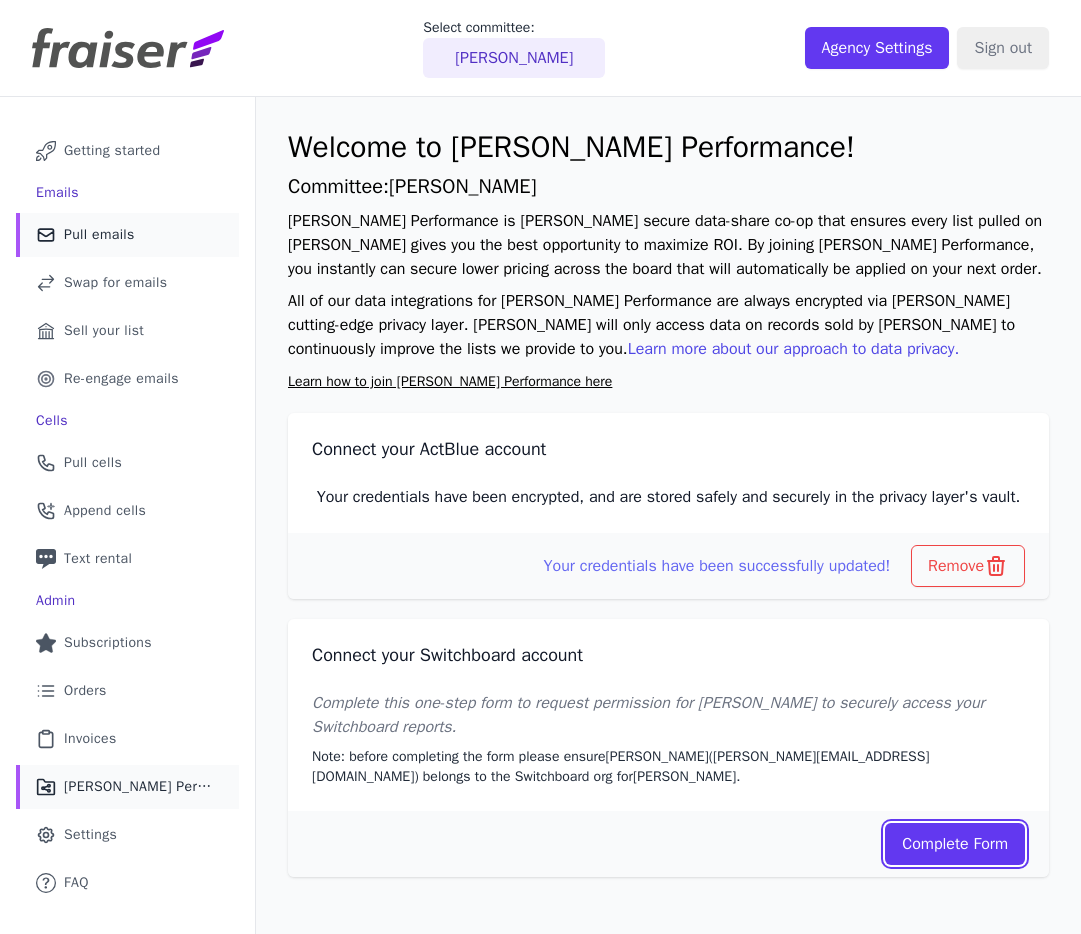 scroll, scrollTop: 2, scrollLeft: 0, axis: vertical 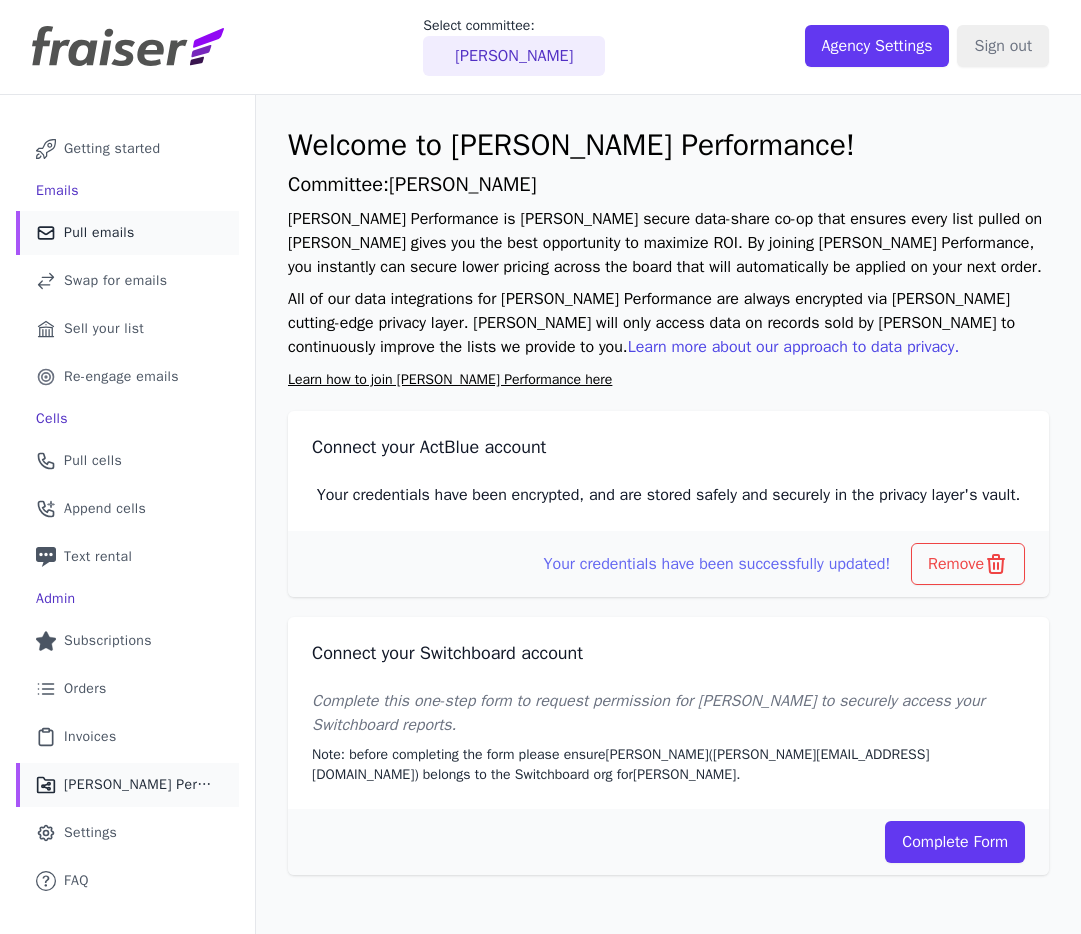 click on "Pull emails" at bounding box center [99, 233] 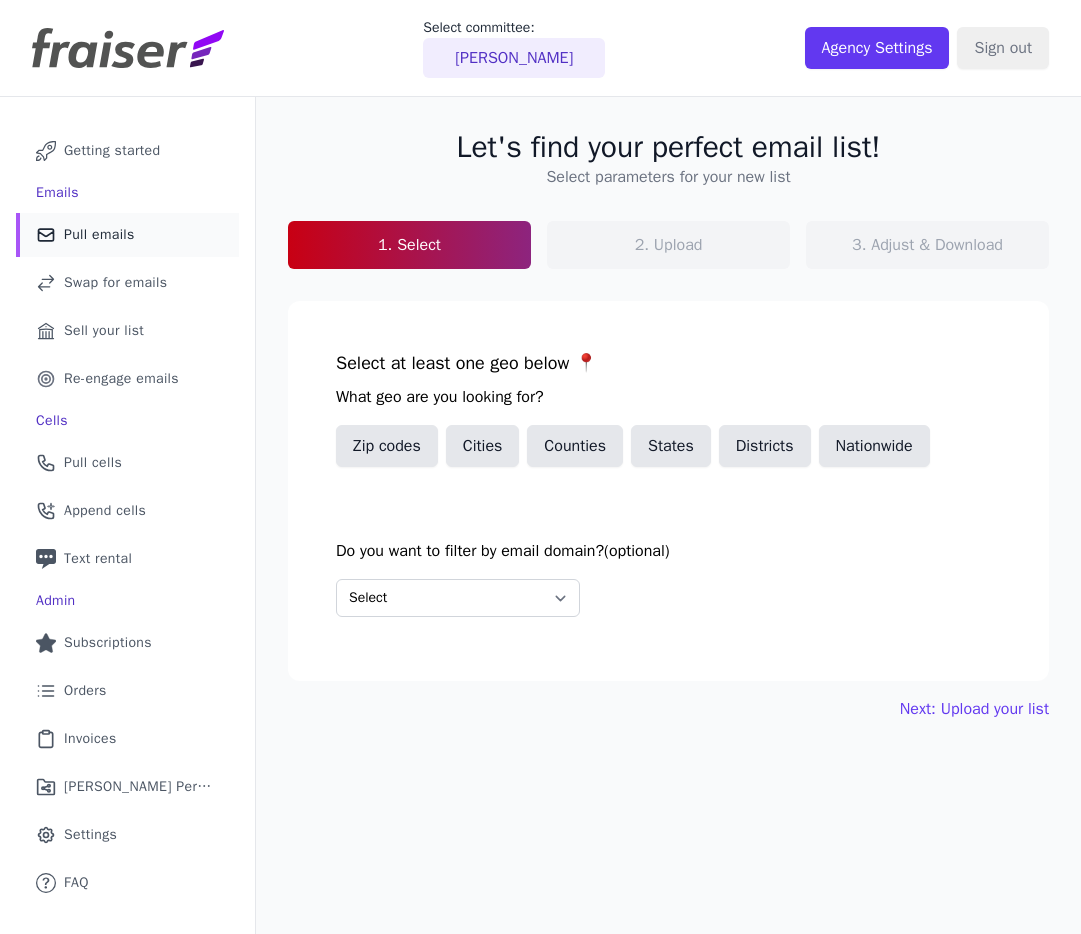 scroll, scrollTop: 0, scrollLeft: 0, axis: both 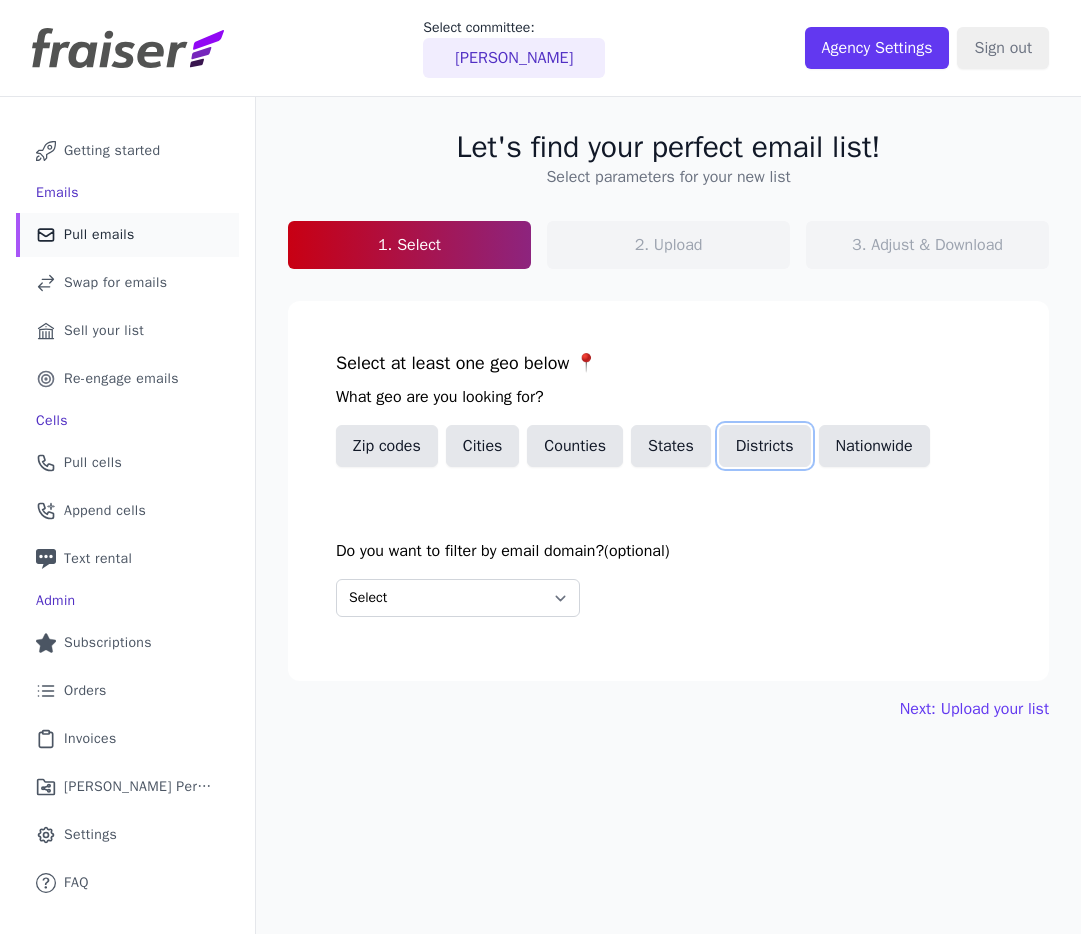 click on "Districts" at bounding box center [765, 446] 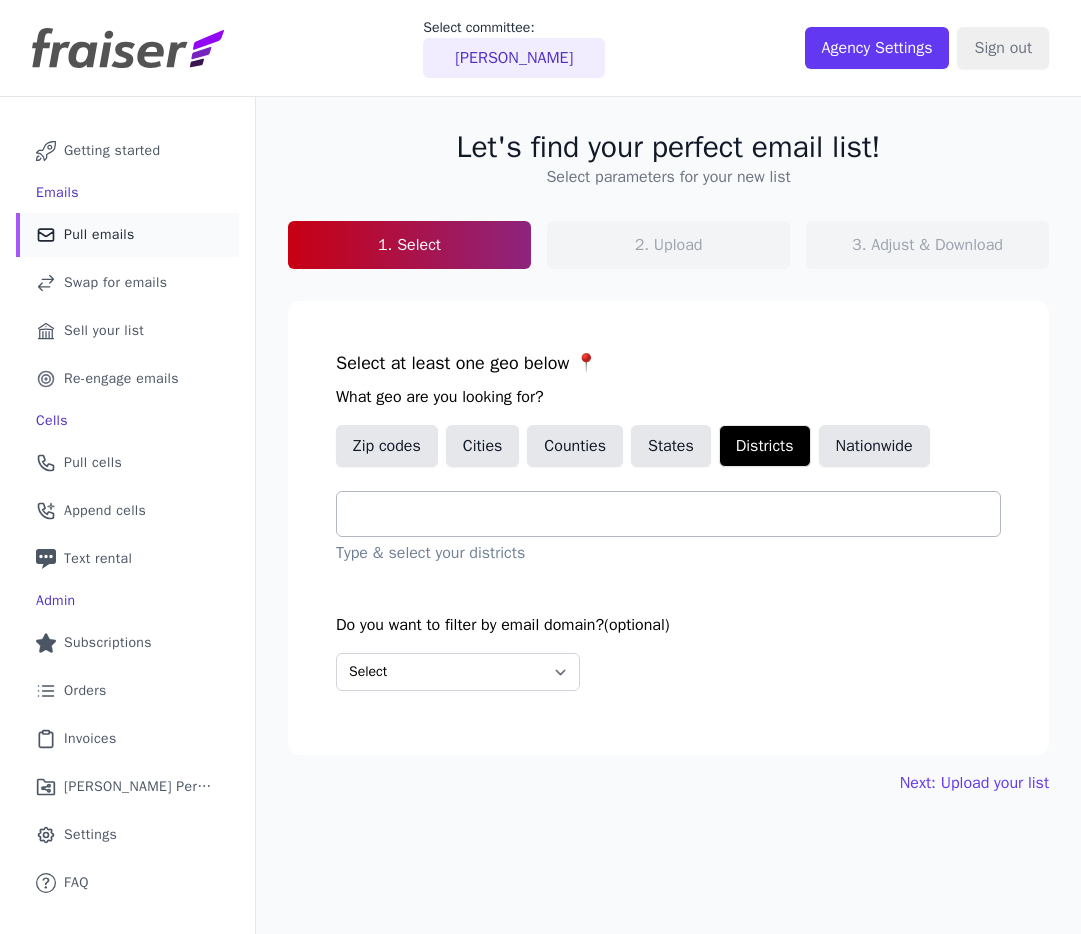 click at bounding box center [676, 514] 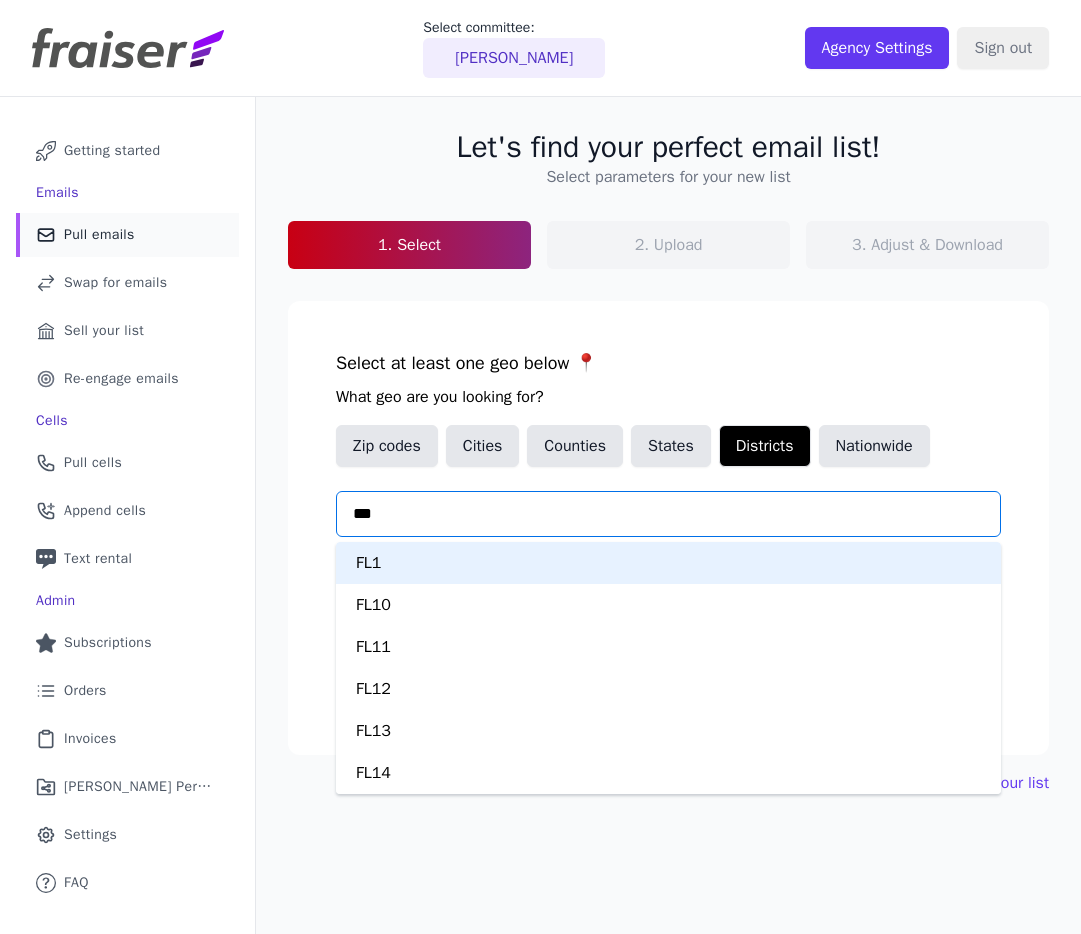 type on "****" 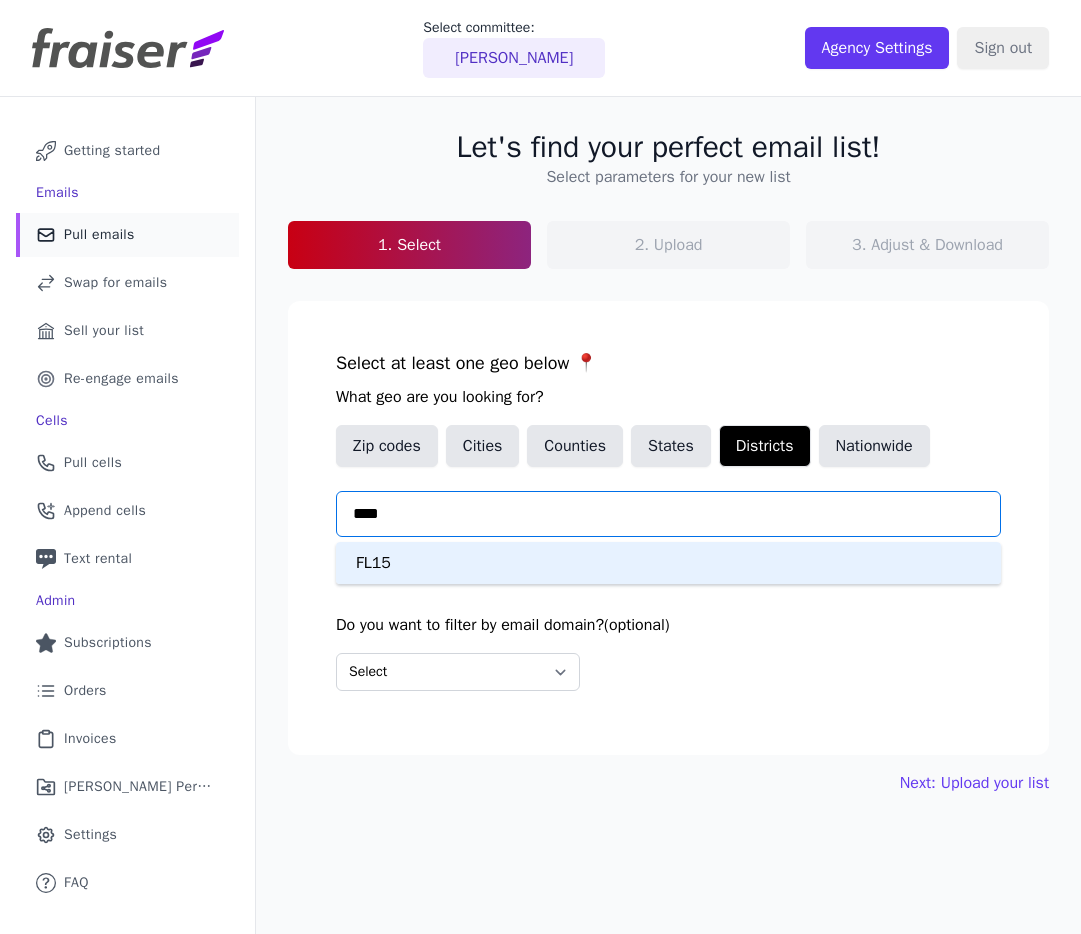 click on "FL15" at bounding box center (668, 563) 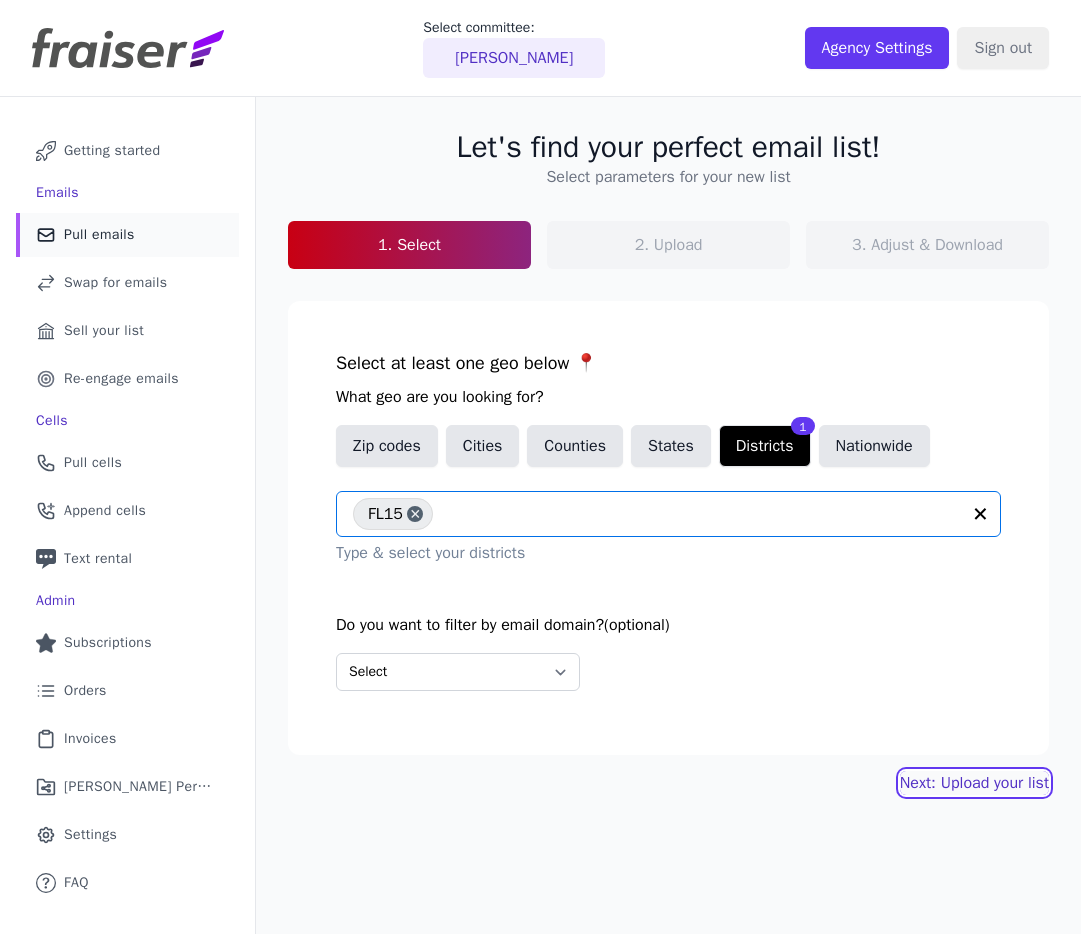 click on "Next: Upload your list" at bounding box center (974, 783) 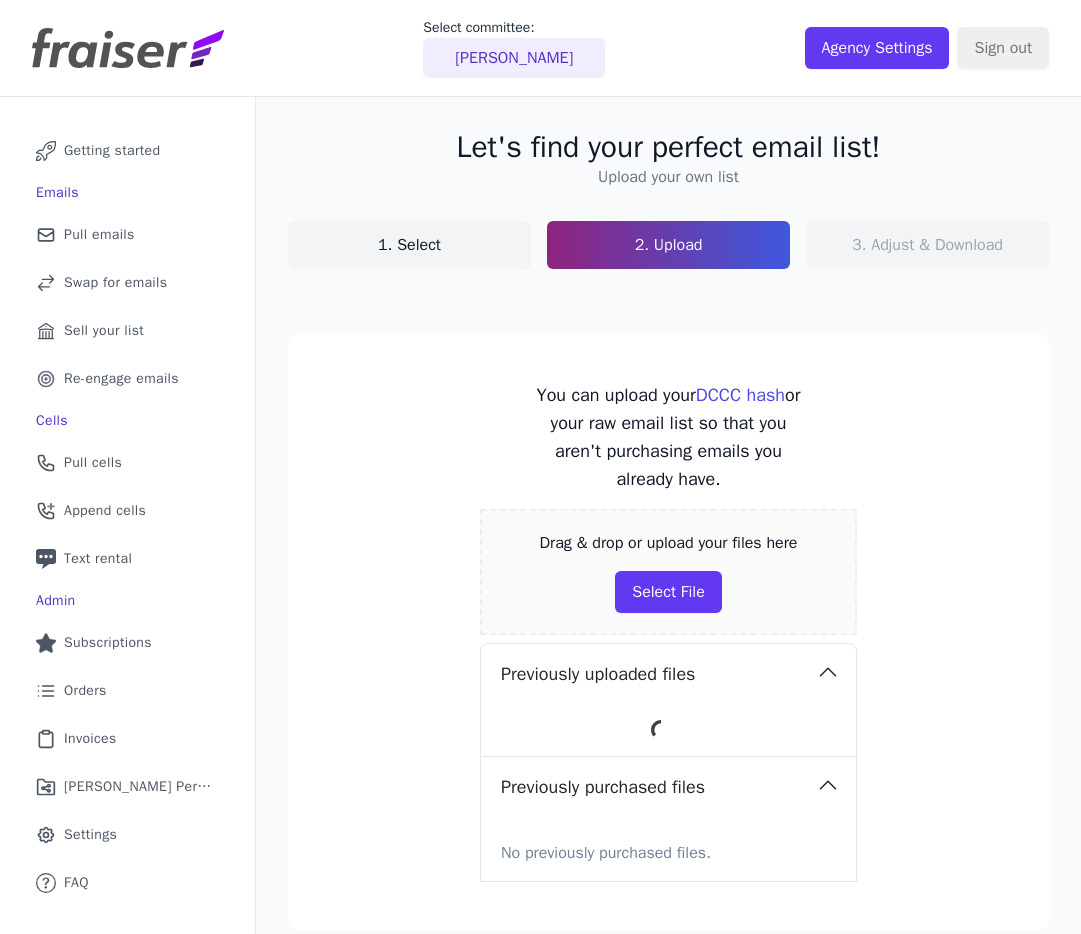 scroll, scrollTop: 0, scrollLeft: 0, axis: both 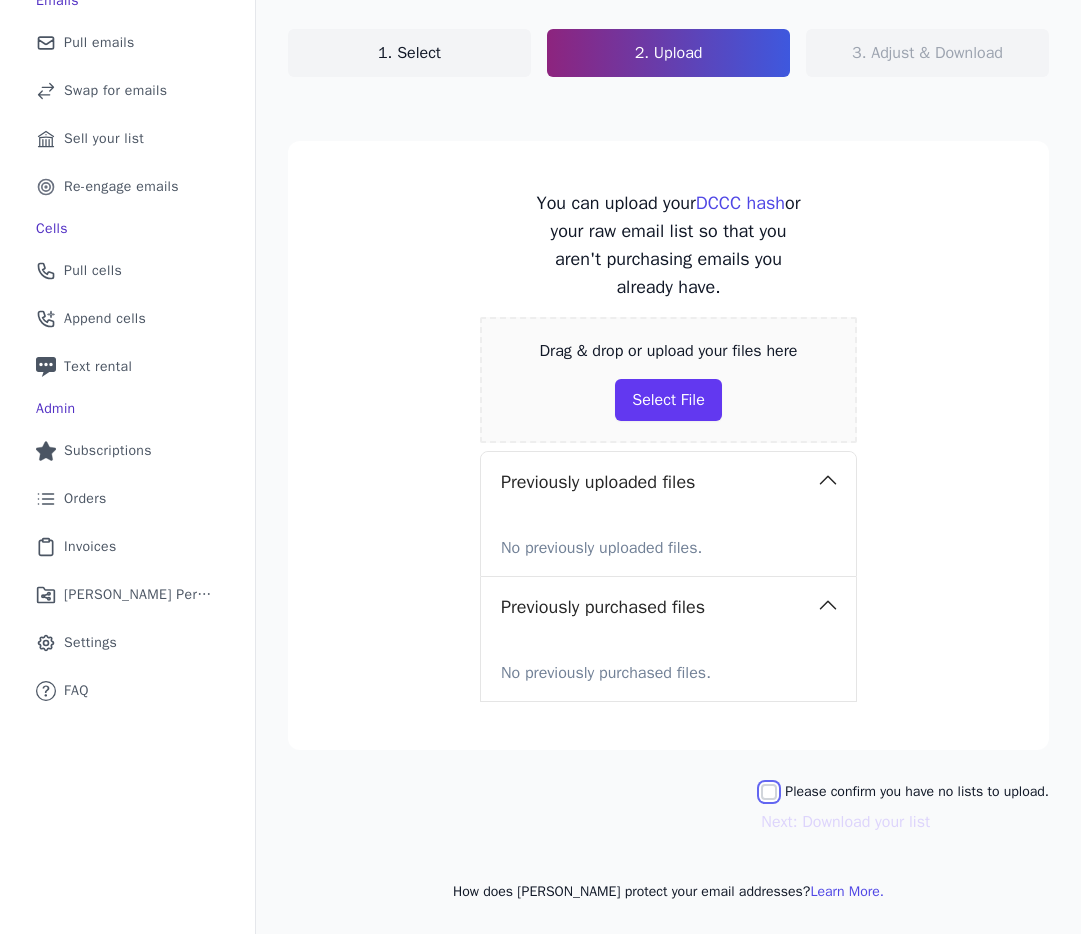 click on "Please confirm you have no lists to upload." at bounding box center [769, 792] 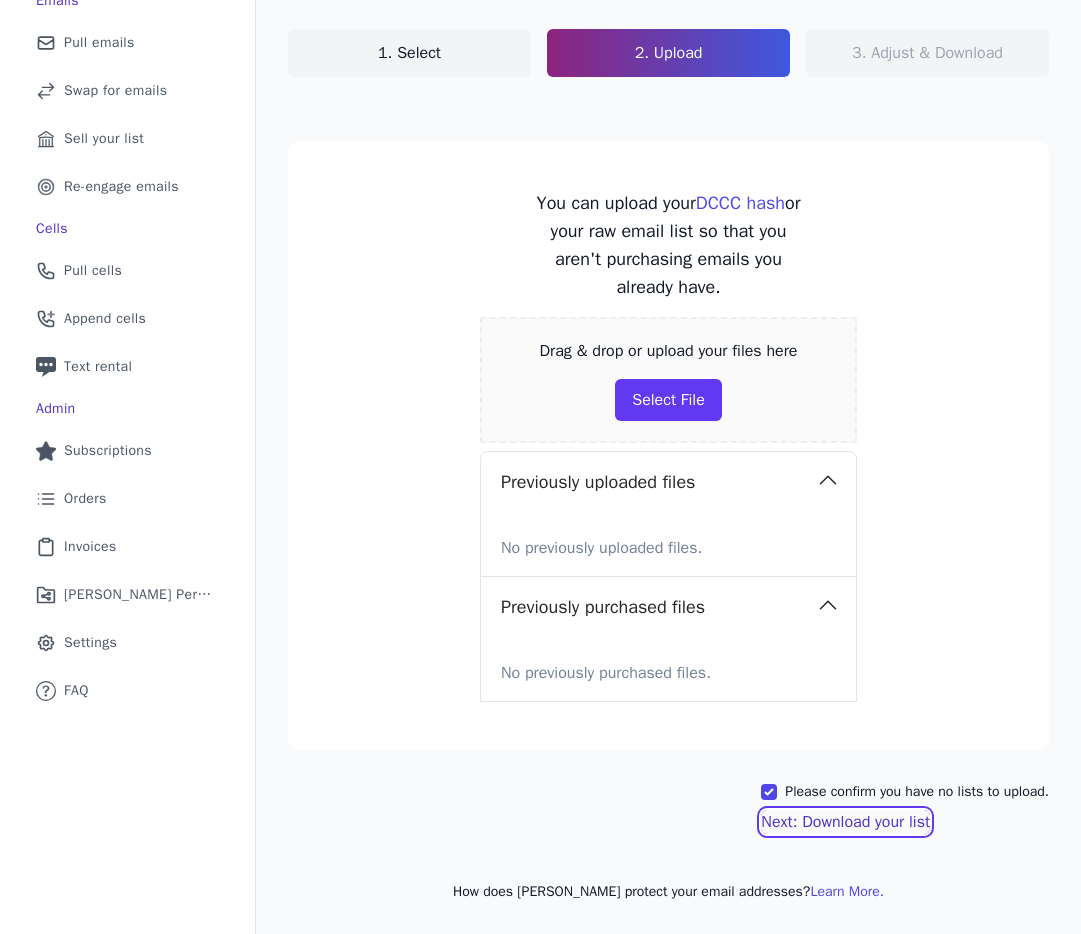 click on "Next: Download your list" at bounding box center (845, 822) 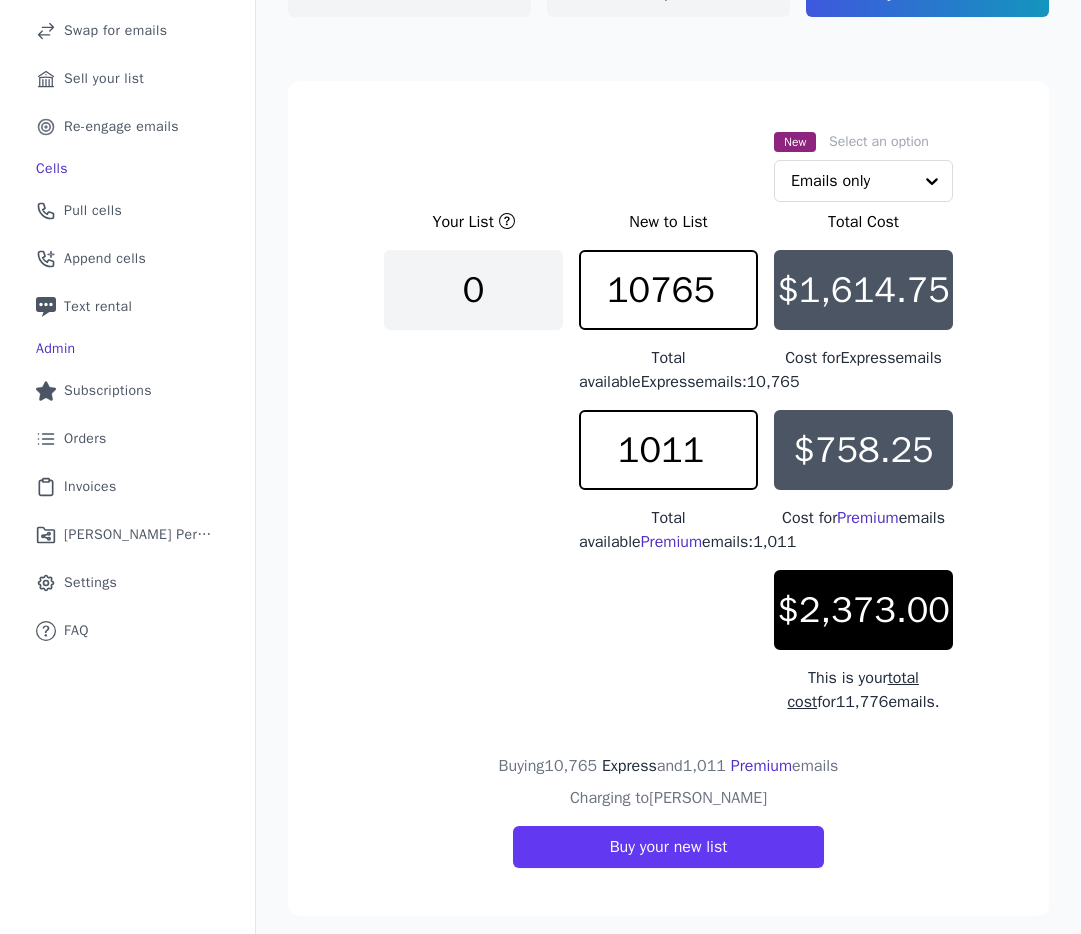 scroll, scrollTop: 253, scrollLeft: 0, axis: vertical 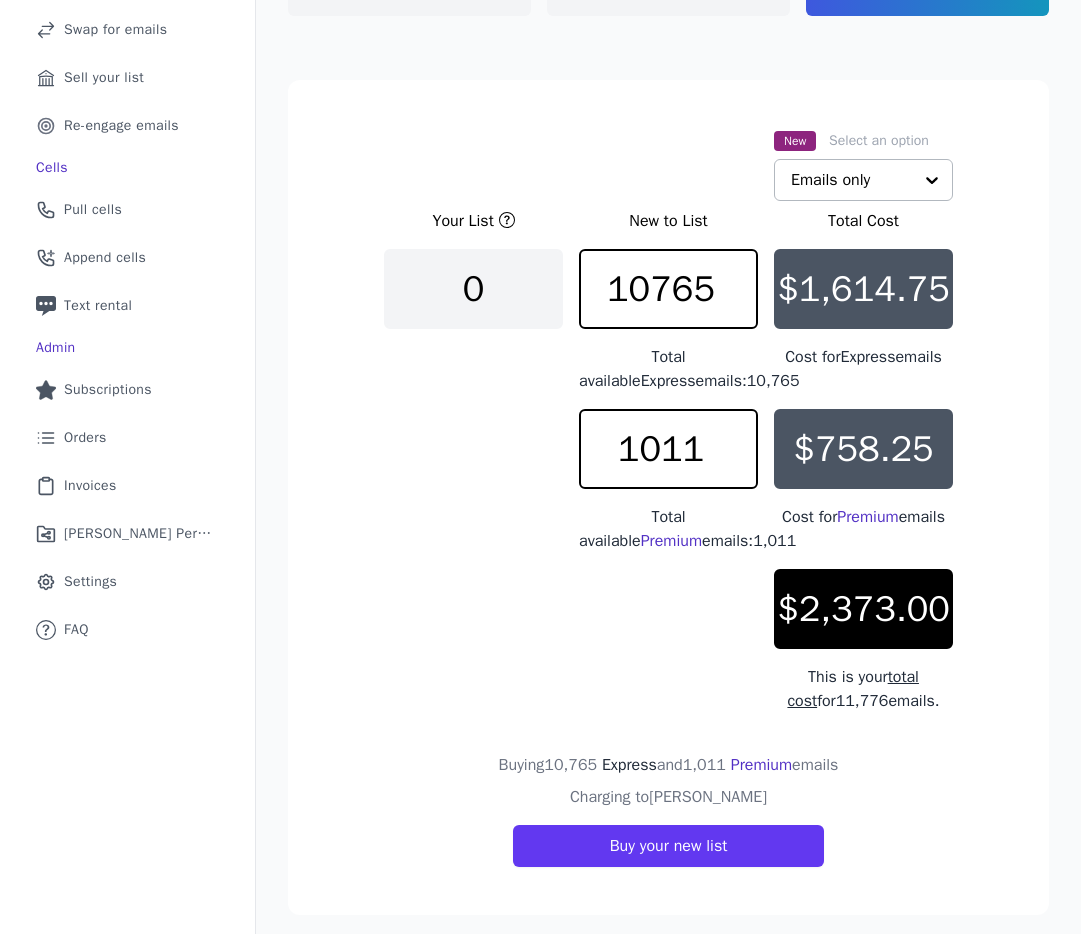 click 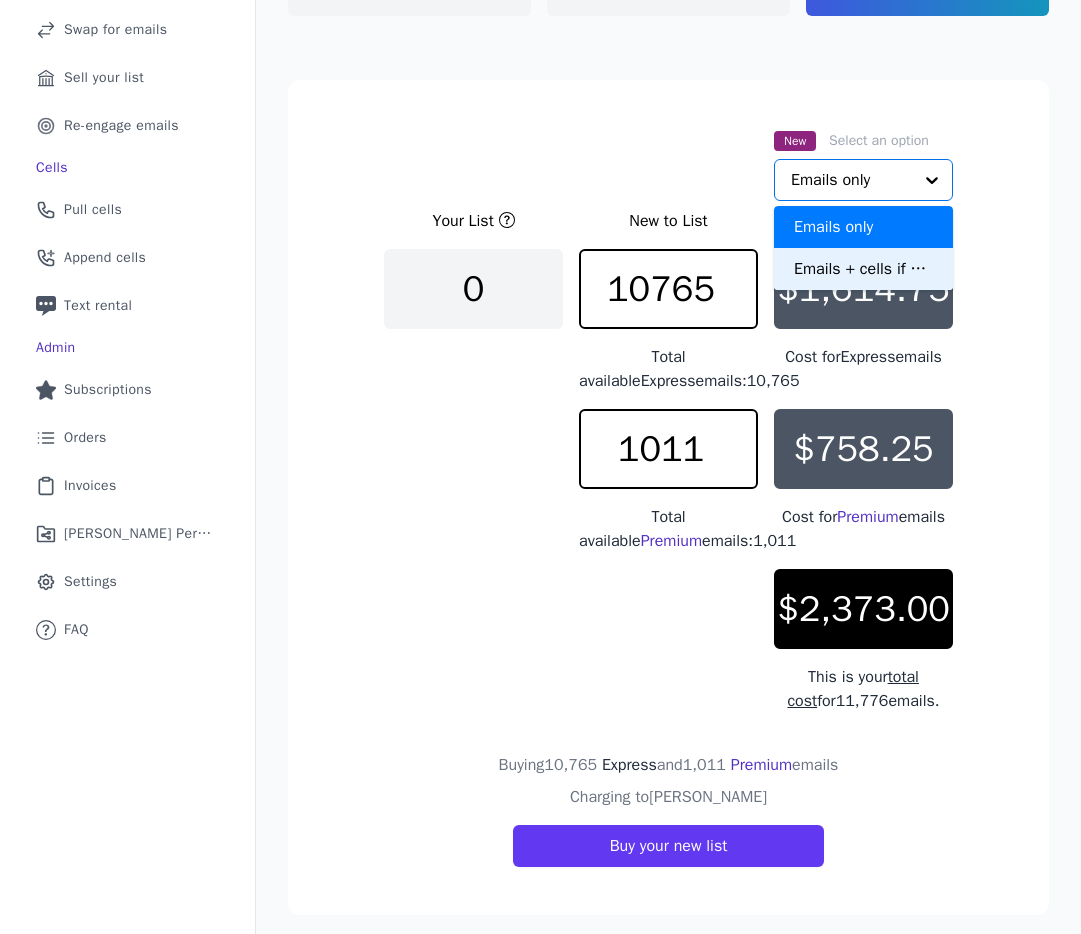 click on "Emails + cells if available" at bounding box center (863, 269) 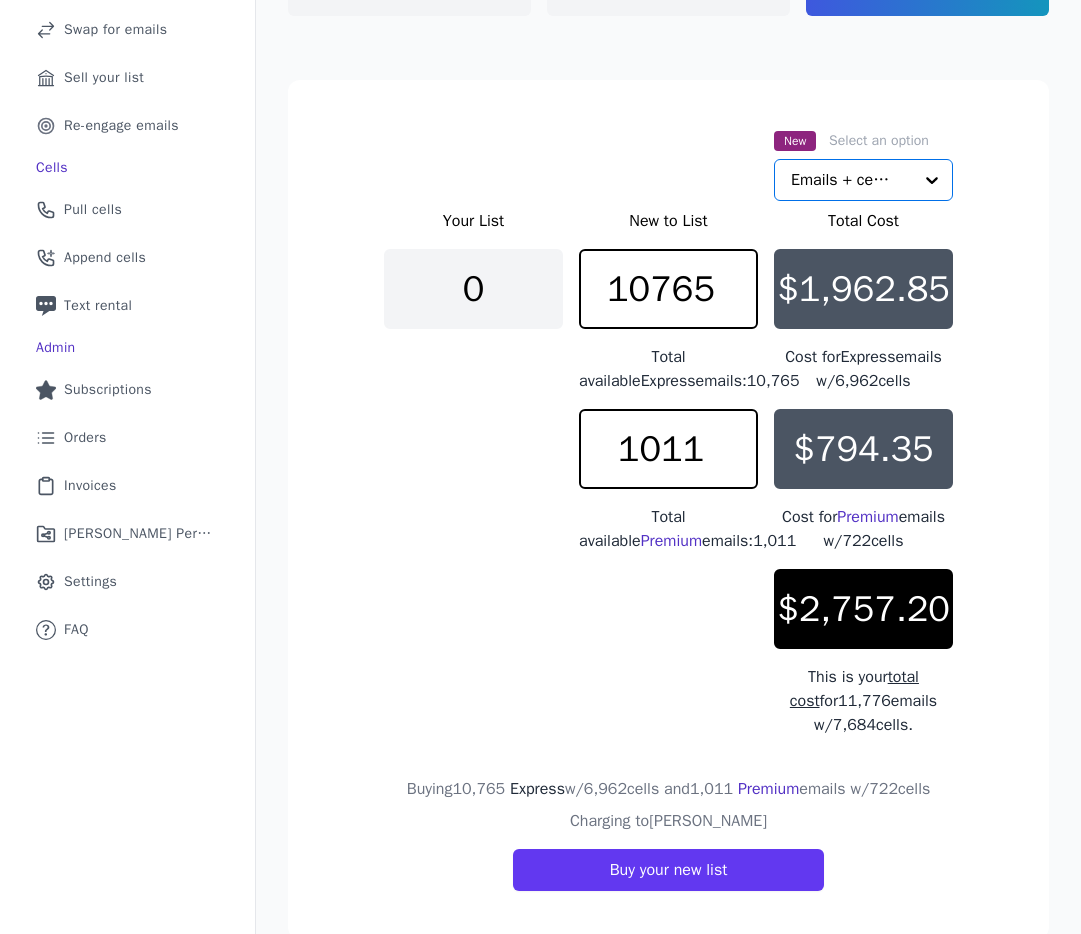 scroll, scrollTop: 290, scrollLeft: 0, axis: vertical 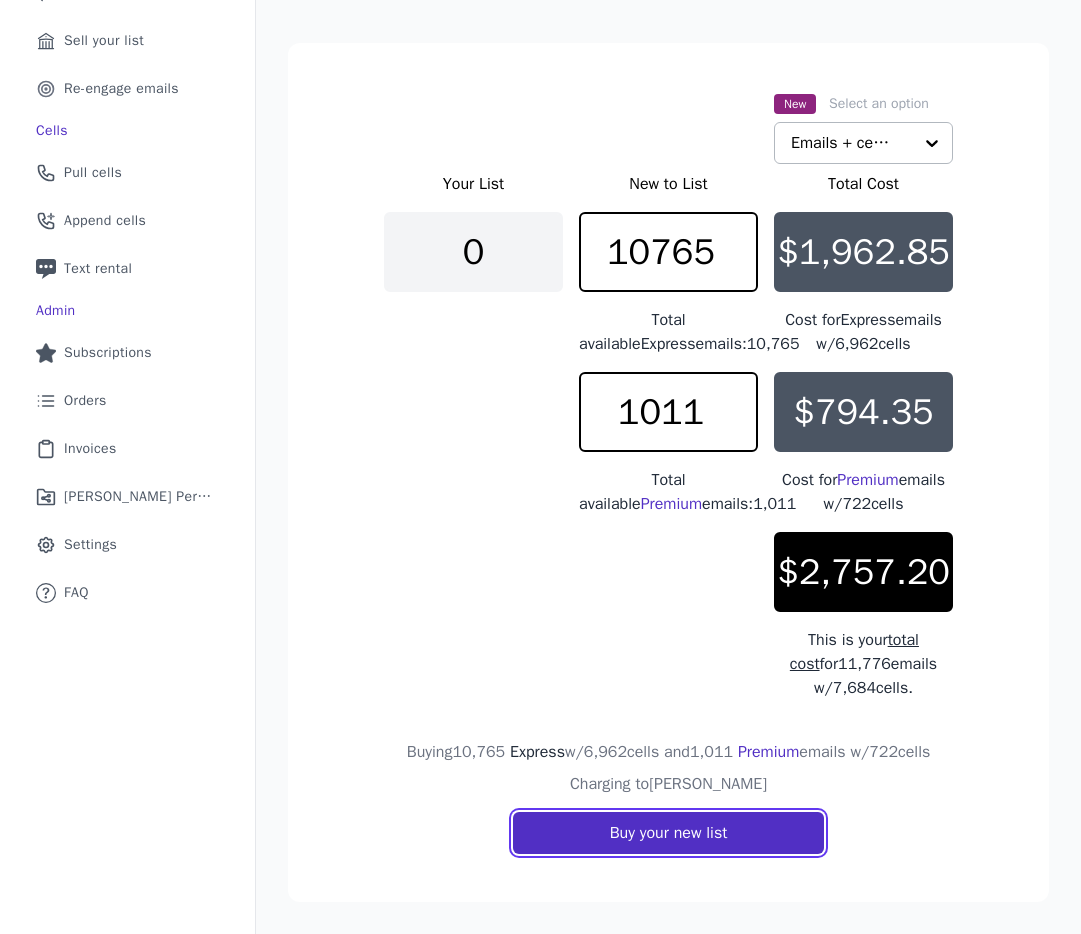 click on "Buy your new list" at bounding box center [669, 833] 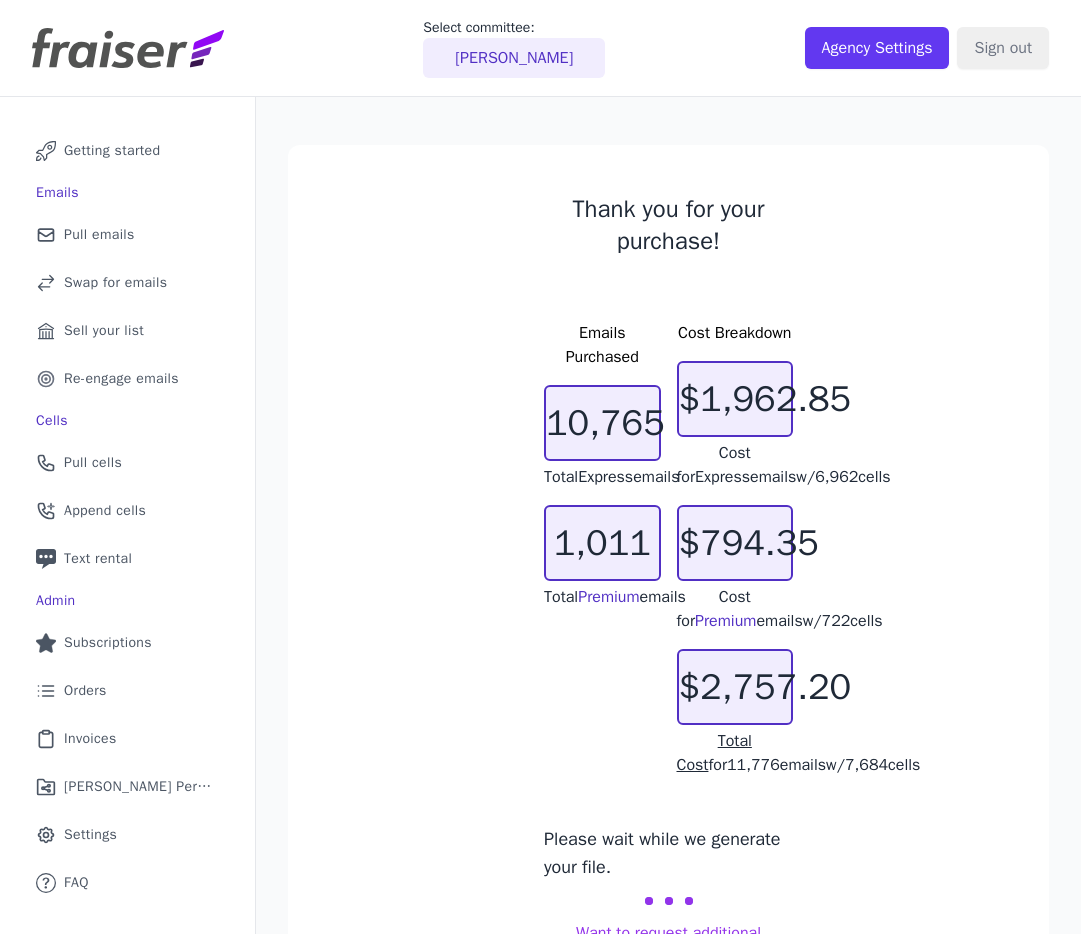 scroll, scrollTop: 0, scrollLeft: 0, axis: both 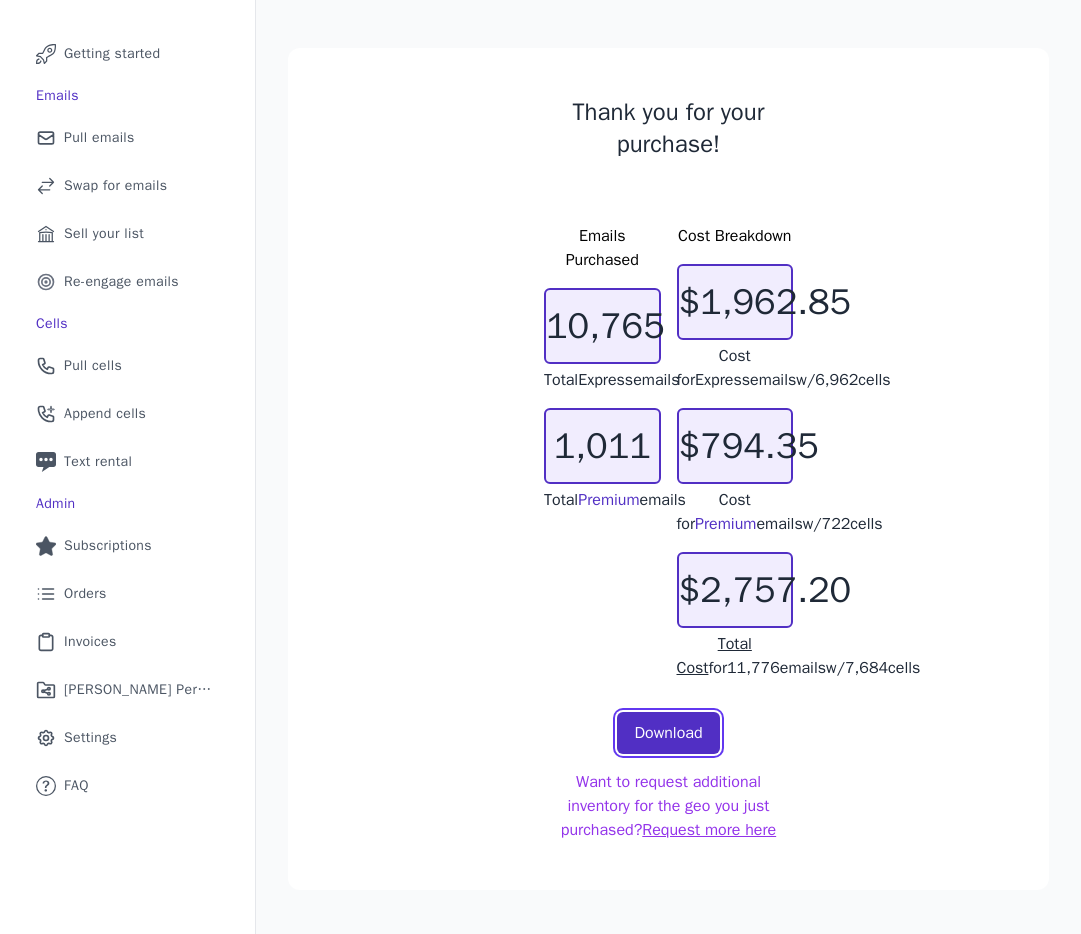 click on "Download" at bounding box center [668, 733] 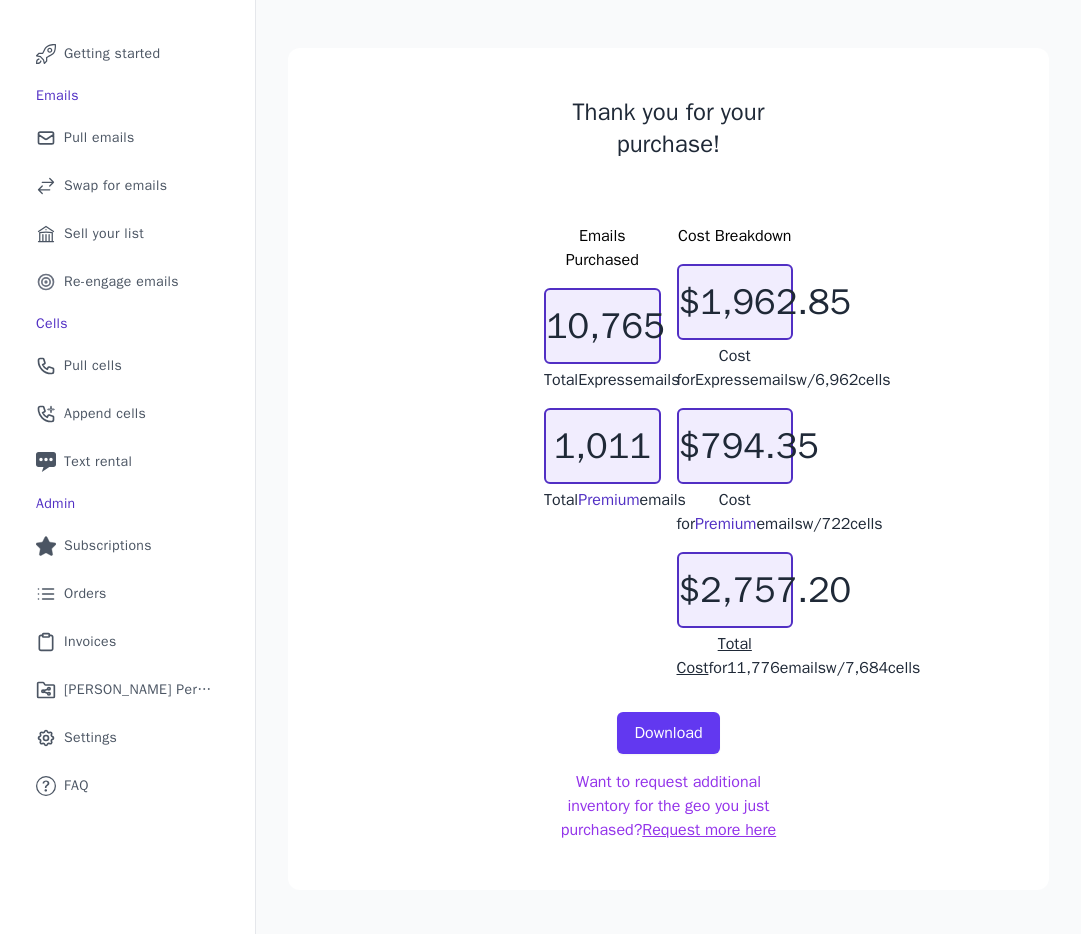click on "$2,757.20" at bounding box center [735, 590] 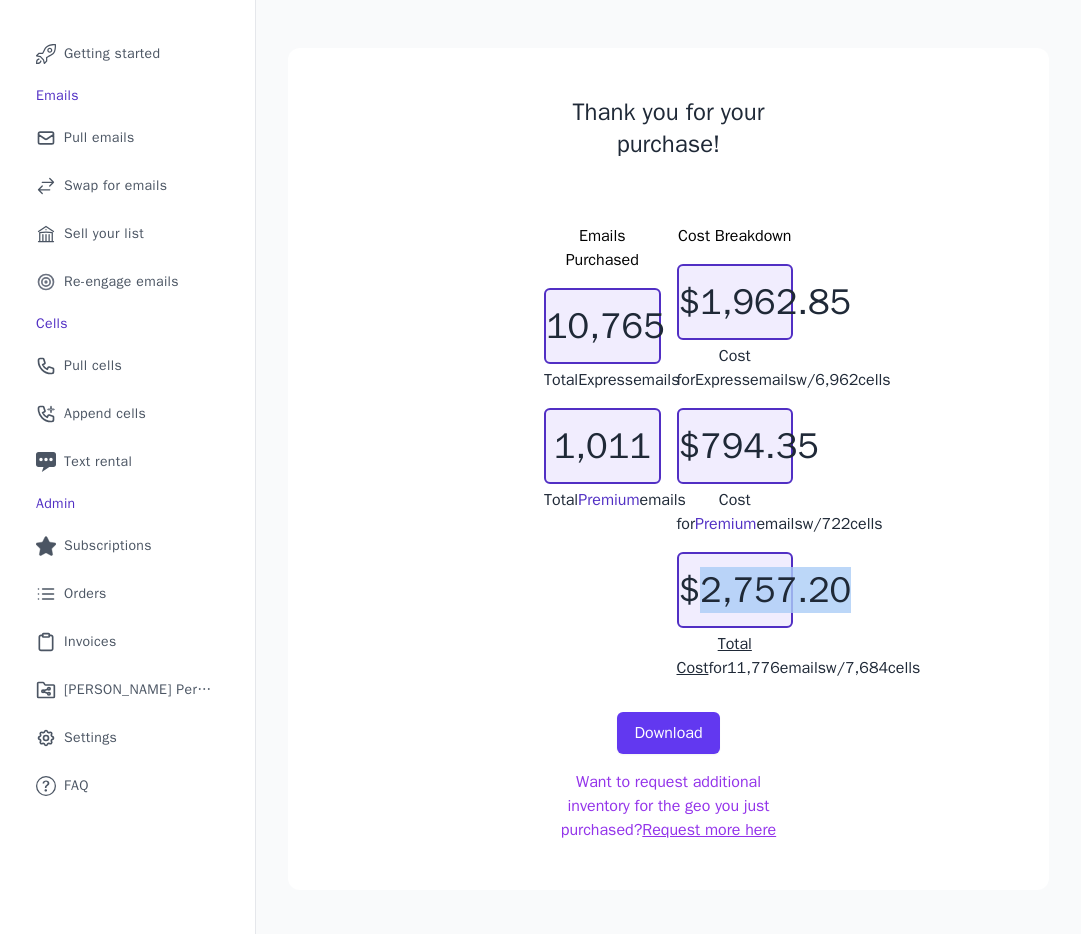 click on "$2,757.20" at bounding box center (735, 590) 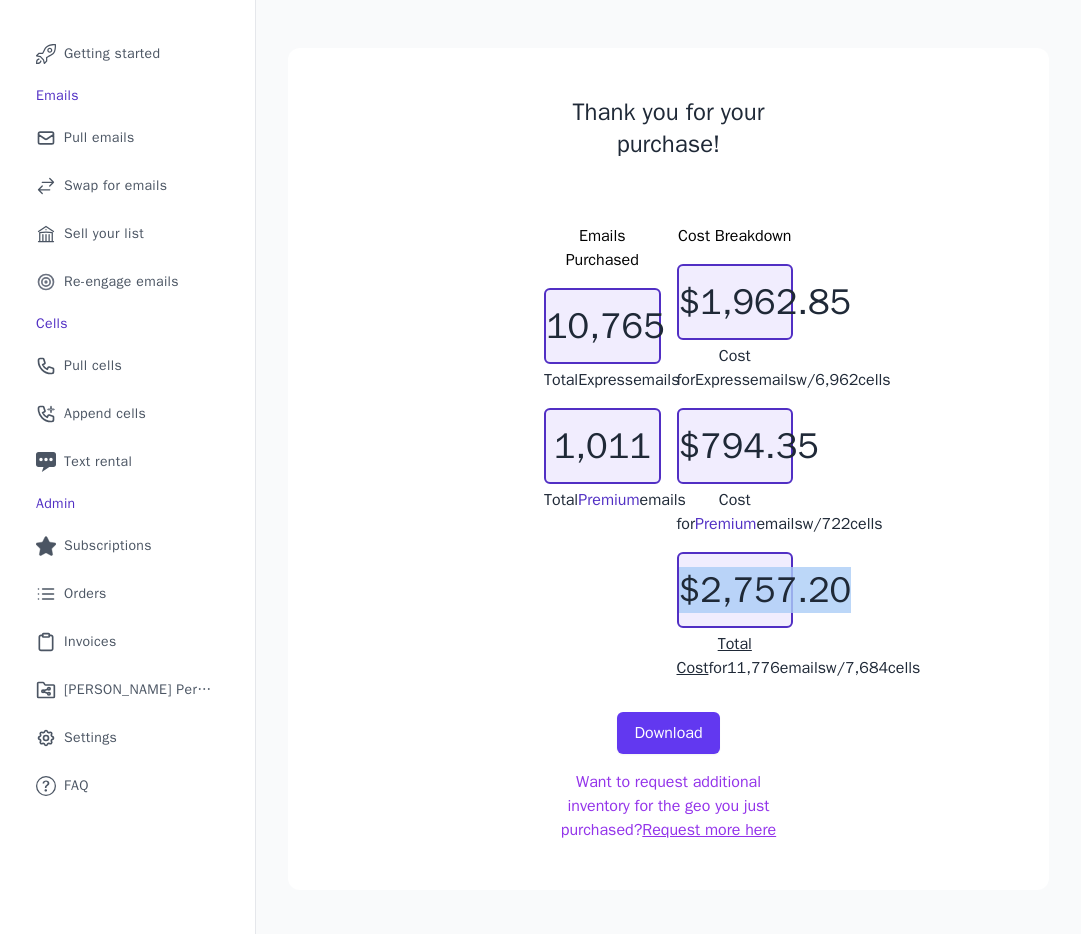 click on "$2,757.20" at bounding box center (735, 590) 